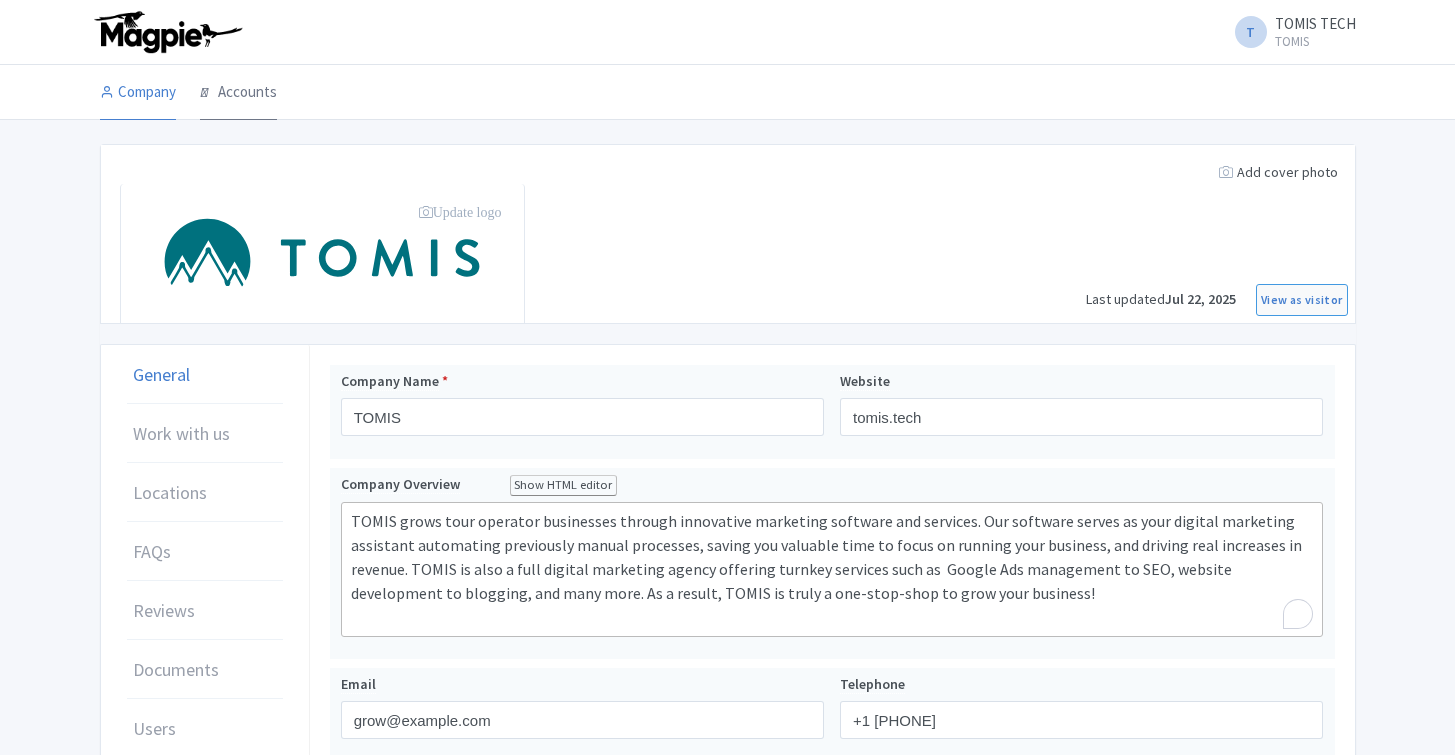 scroll, scrollTop: 0, scrollLeft: 0, axis: both 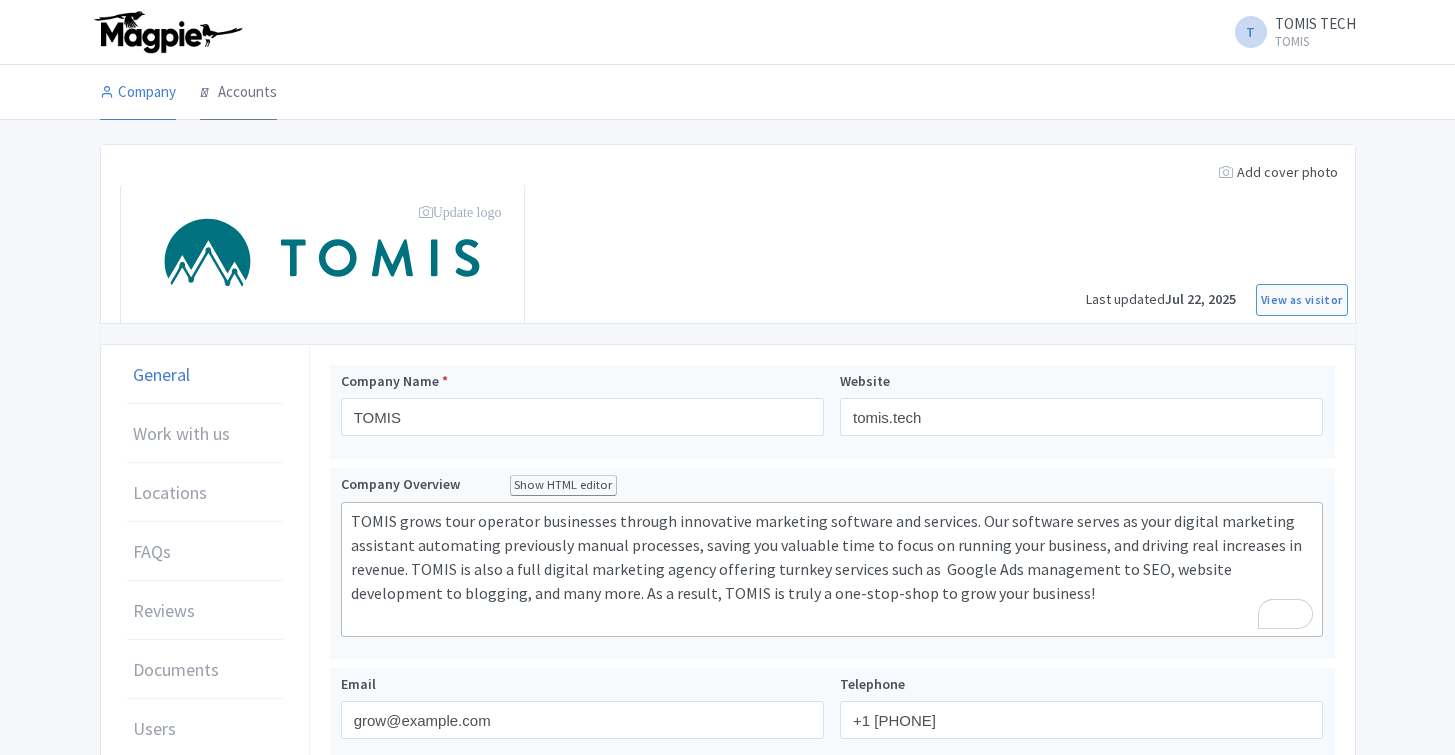 click on "Accounts" at bounding box center (238, 93) 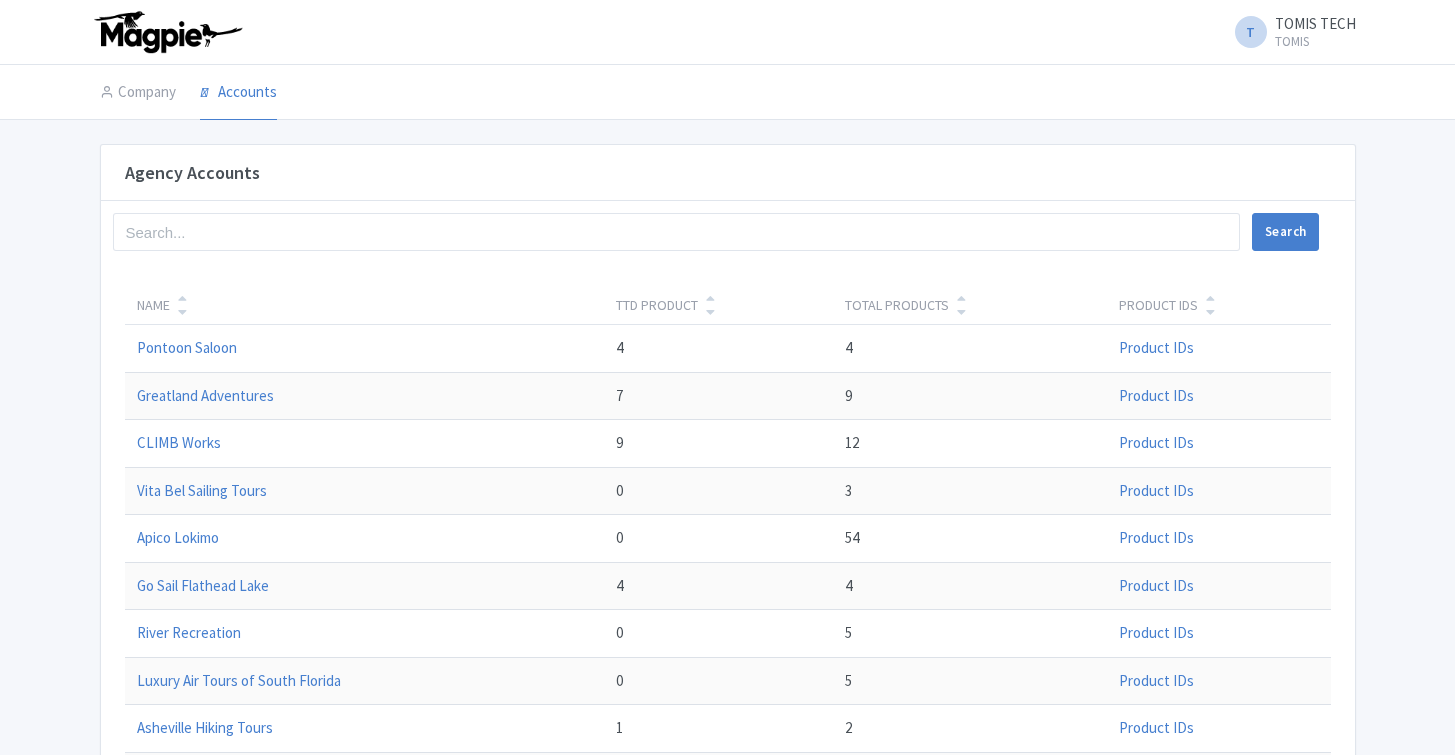 scroll, scrollTop: 0, scrollLeft: 0, axis: both 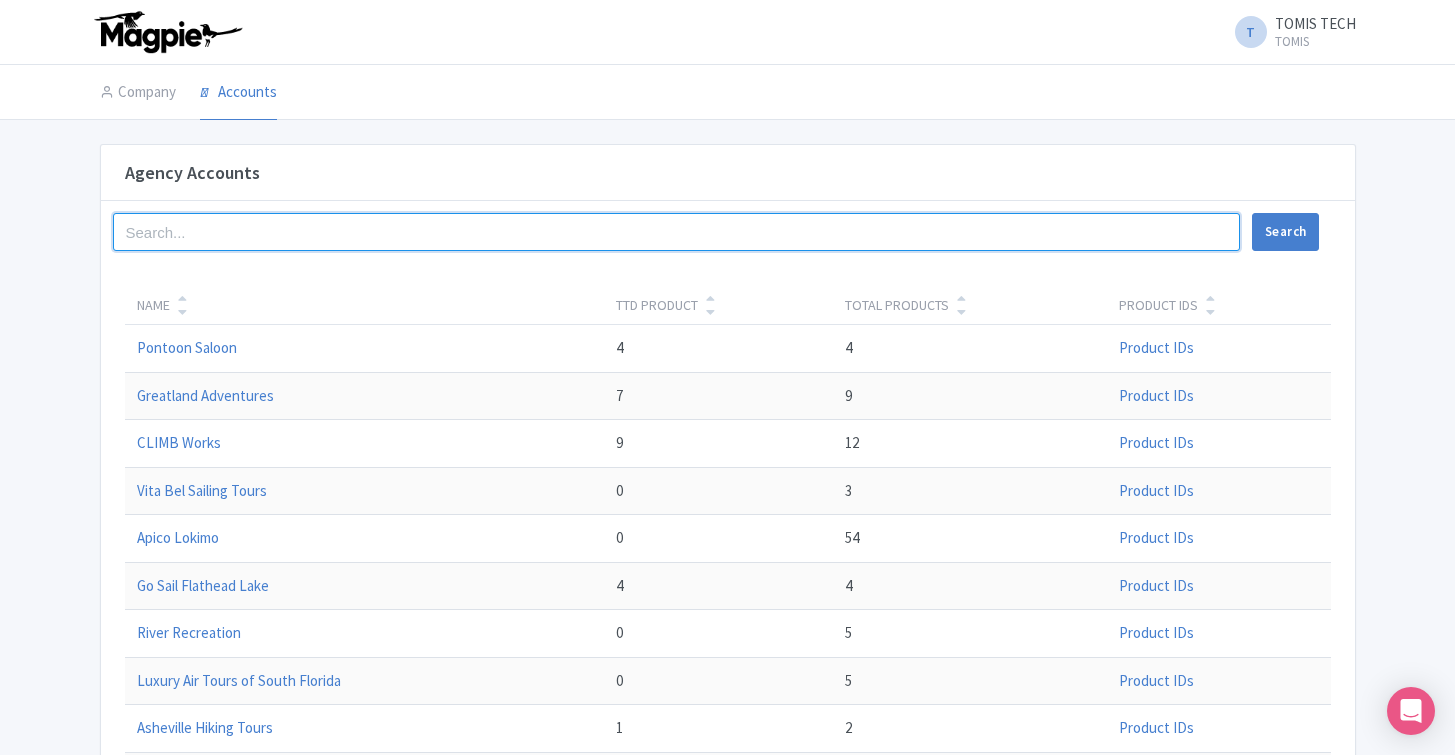click at bounding box center (677, 232) 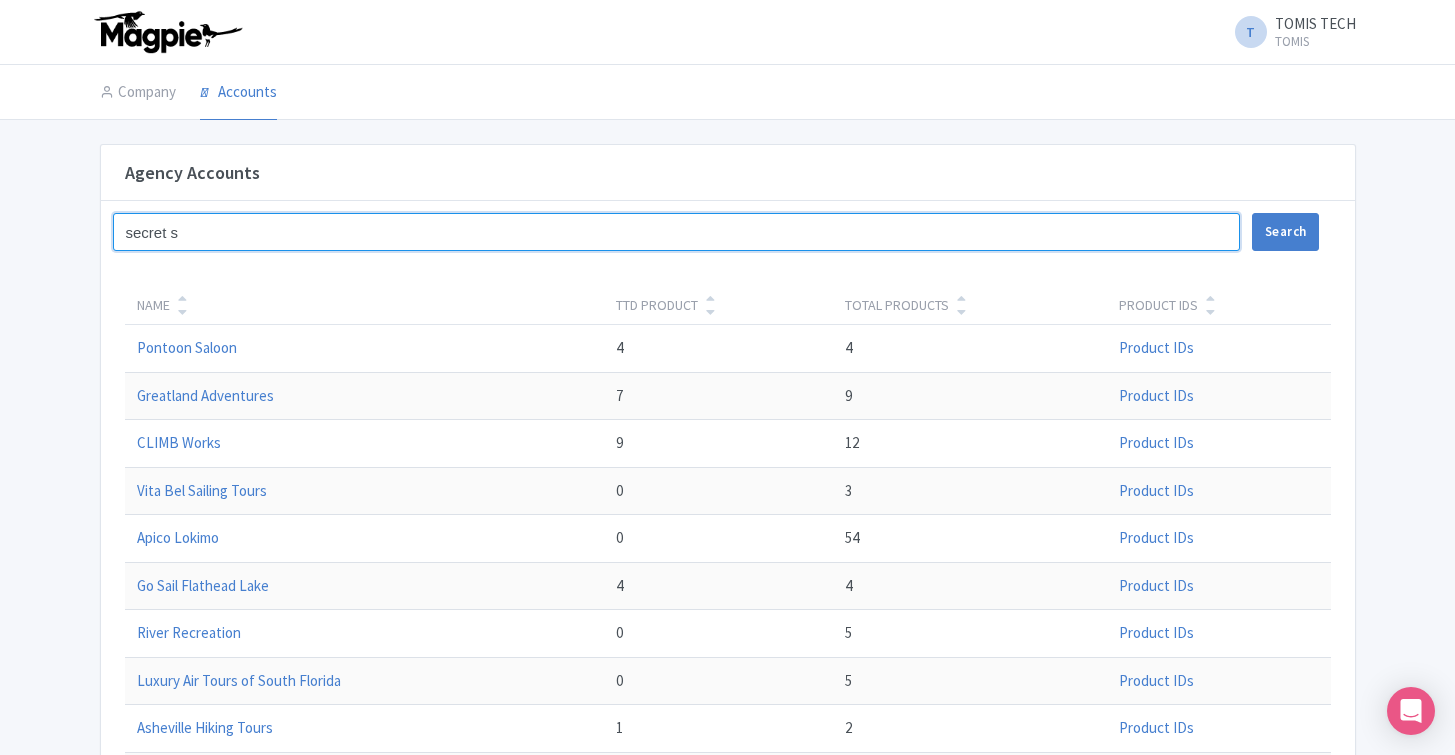 type on "secret [CITY]" 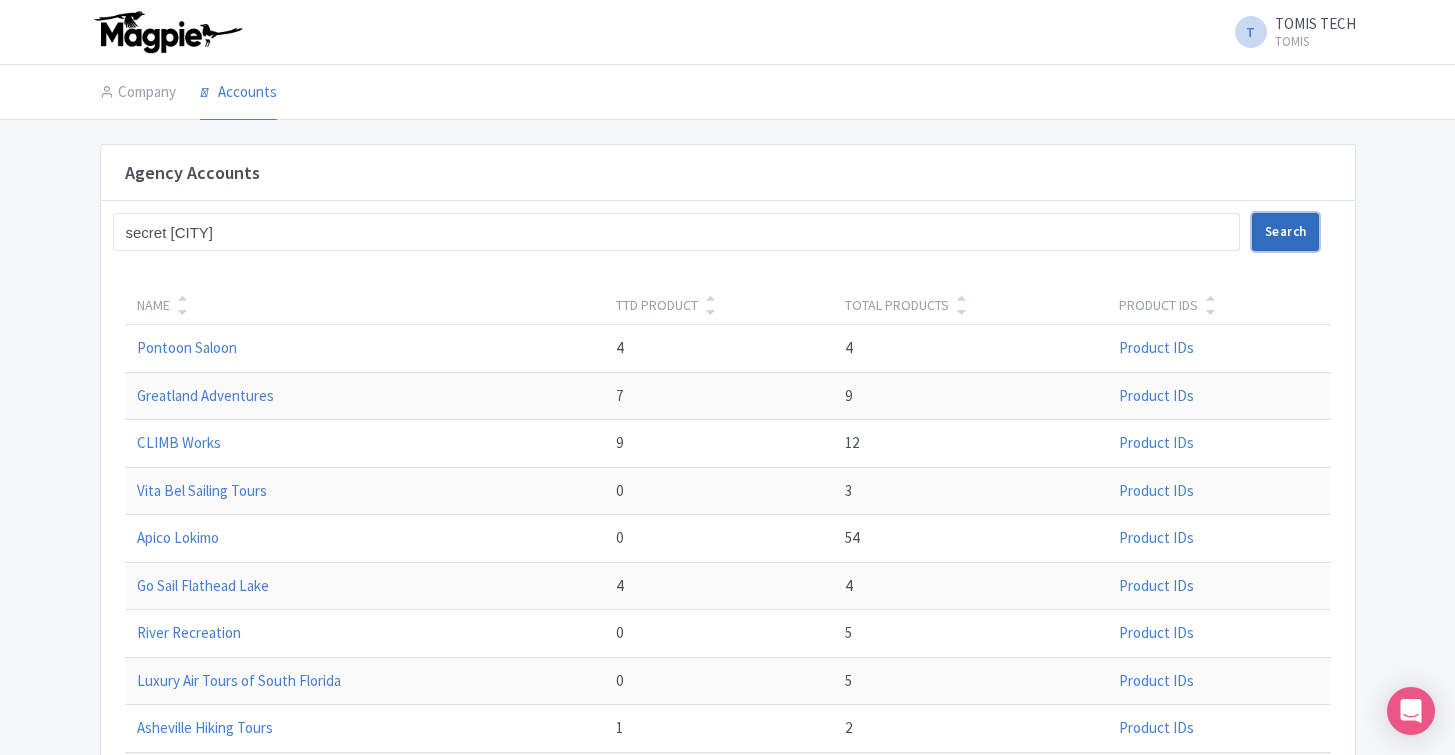 click on "Search" at bounding box center (1285, 232) 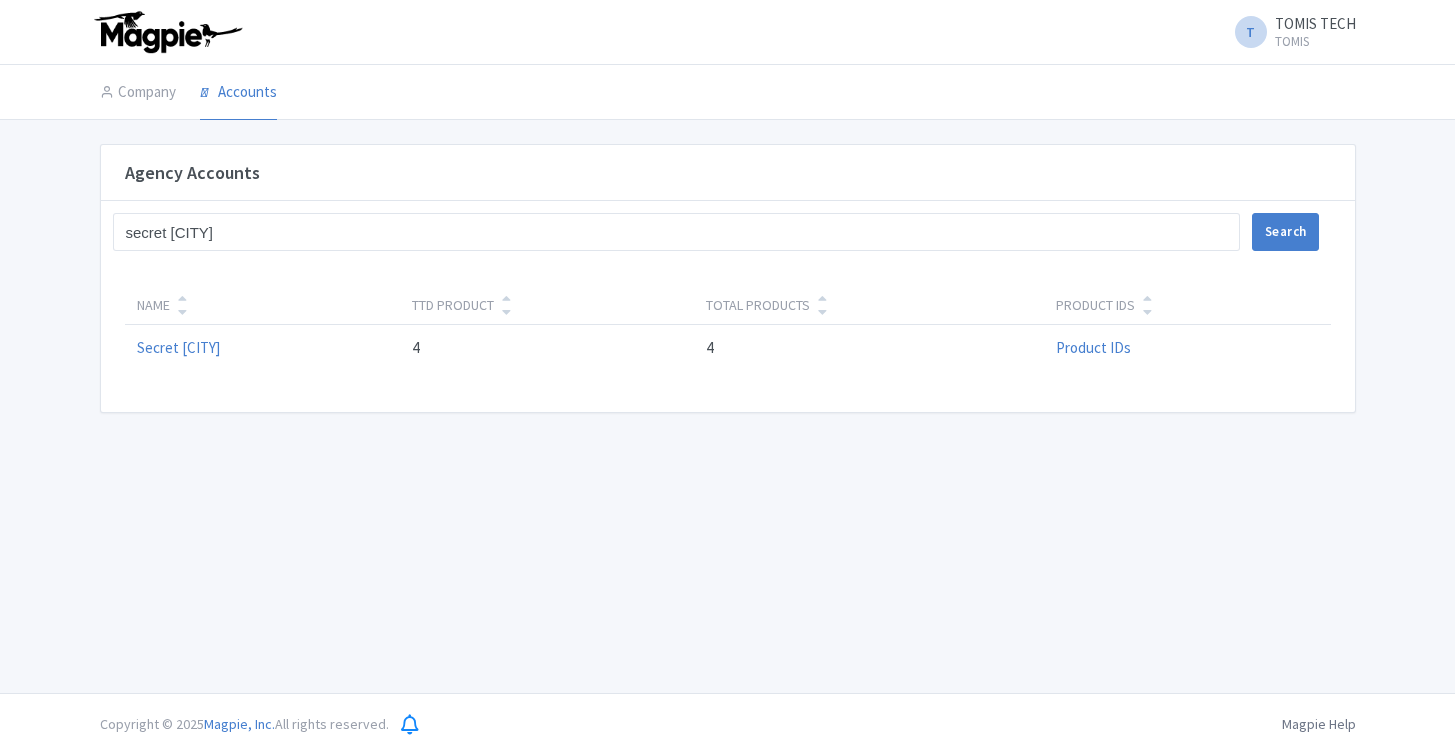 scroll, scrollTop: 0, scrollLeft: 0, axis: both 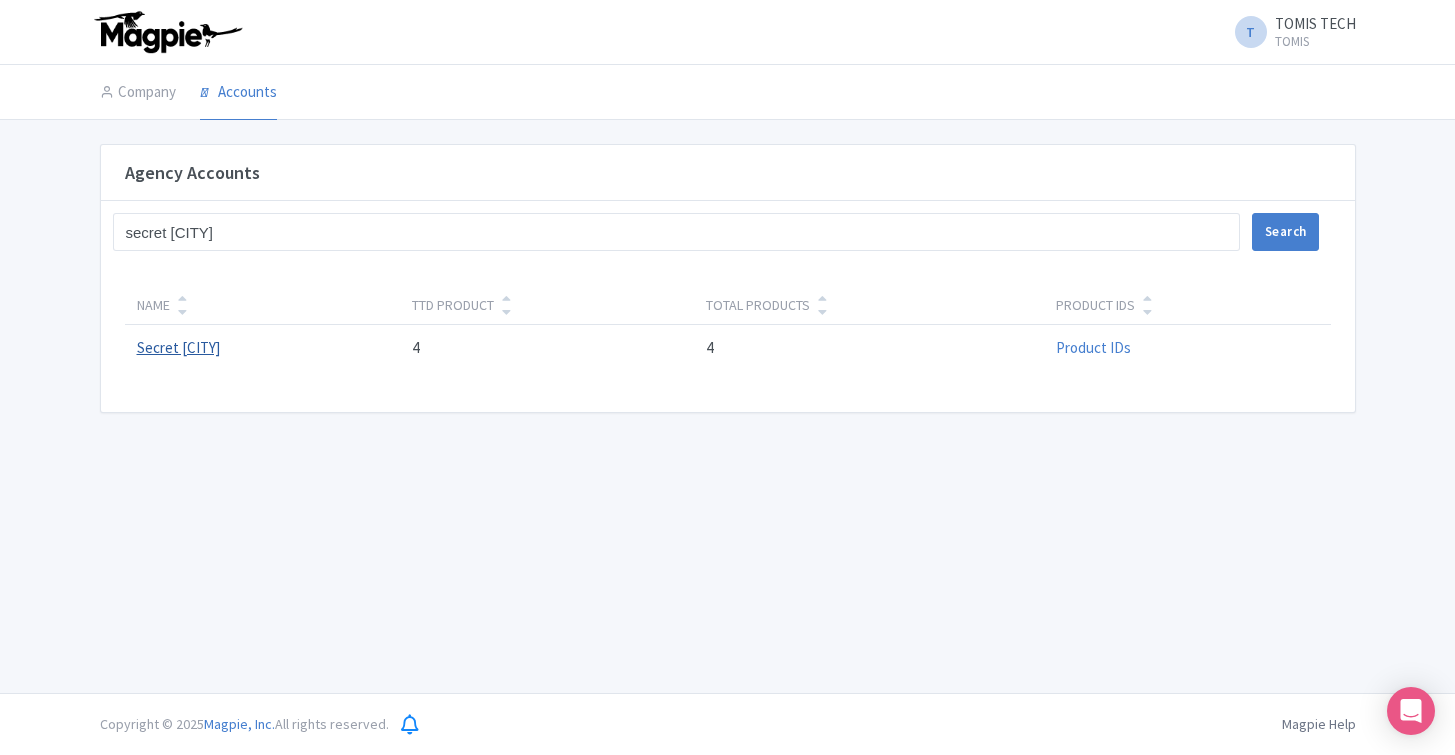 click on "Secret [CITY]" at bounding box center (178, 347) 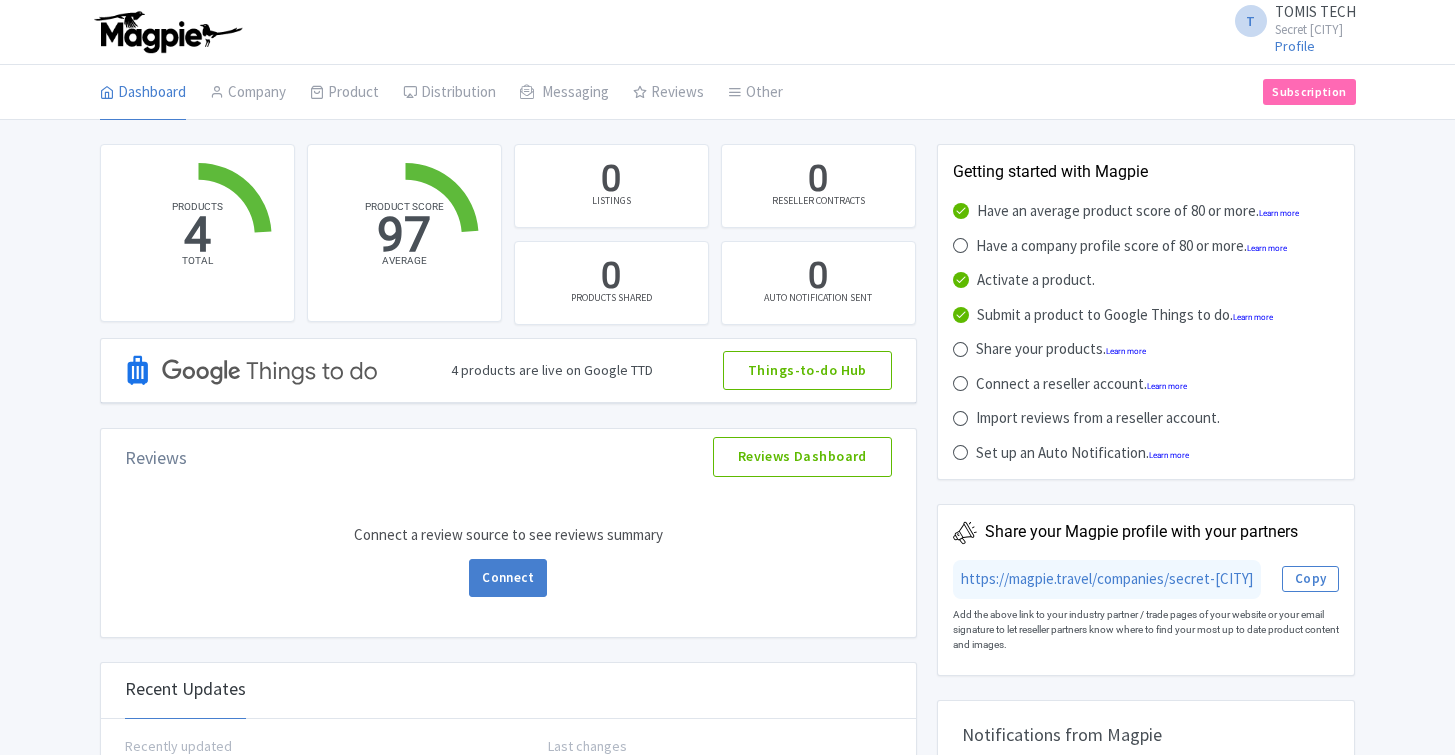 scroll, scrollTop: 0, scrollLeft: 0, axis: both 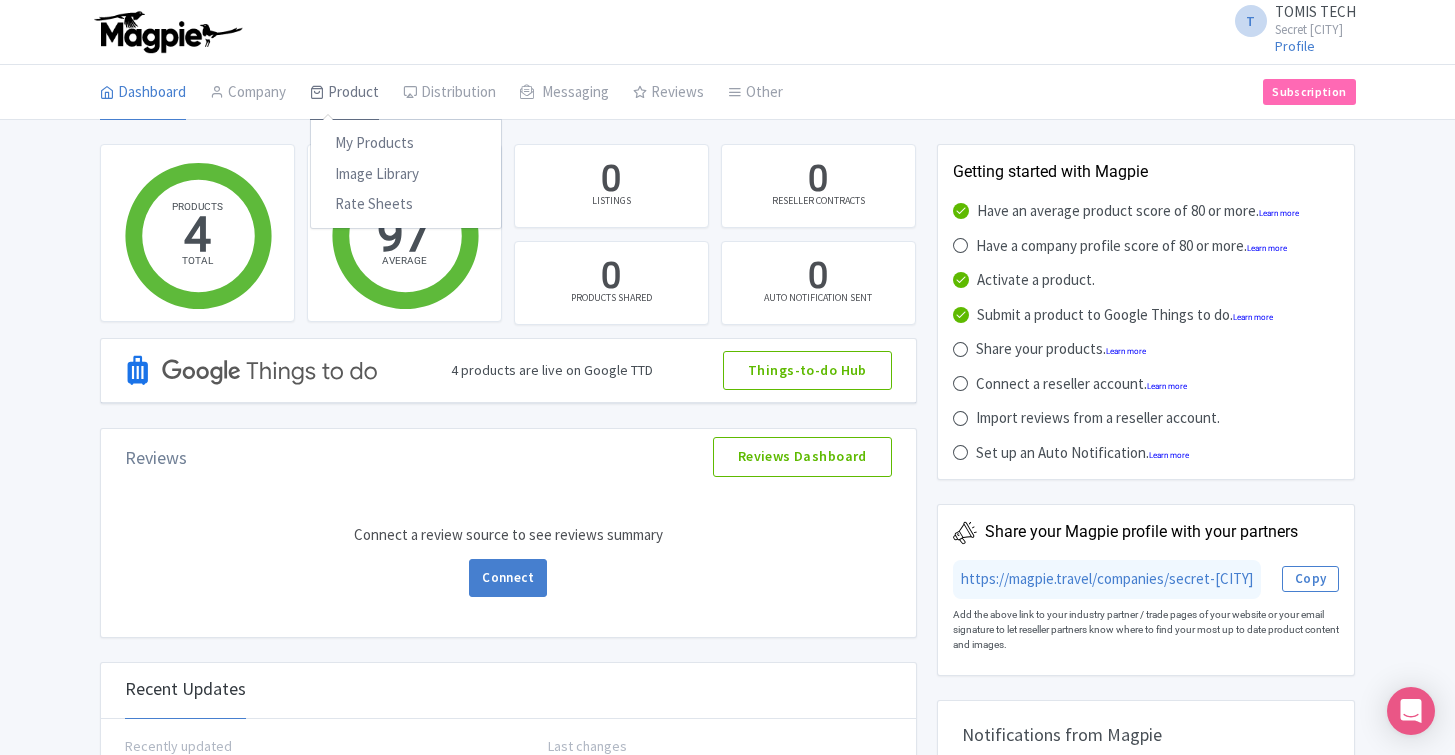 click on "Product" at bounding box center [344, 93] 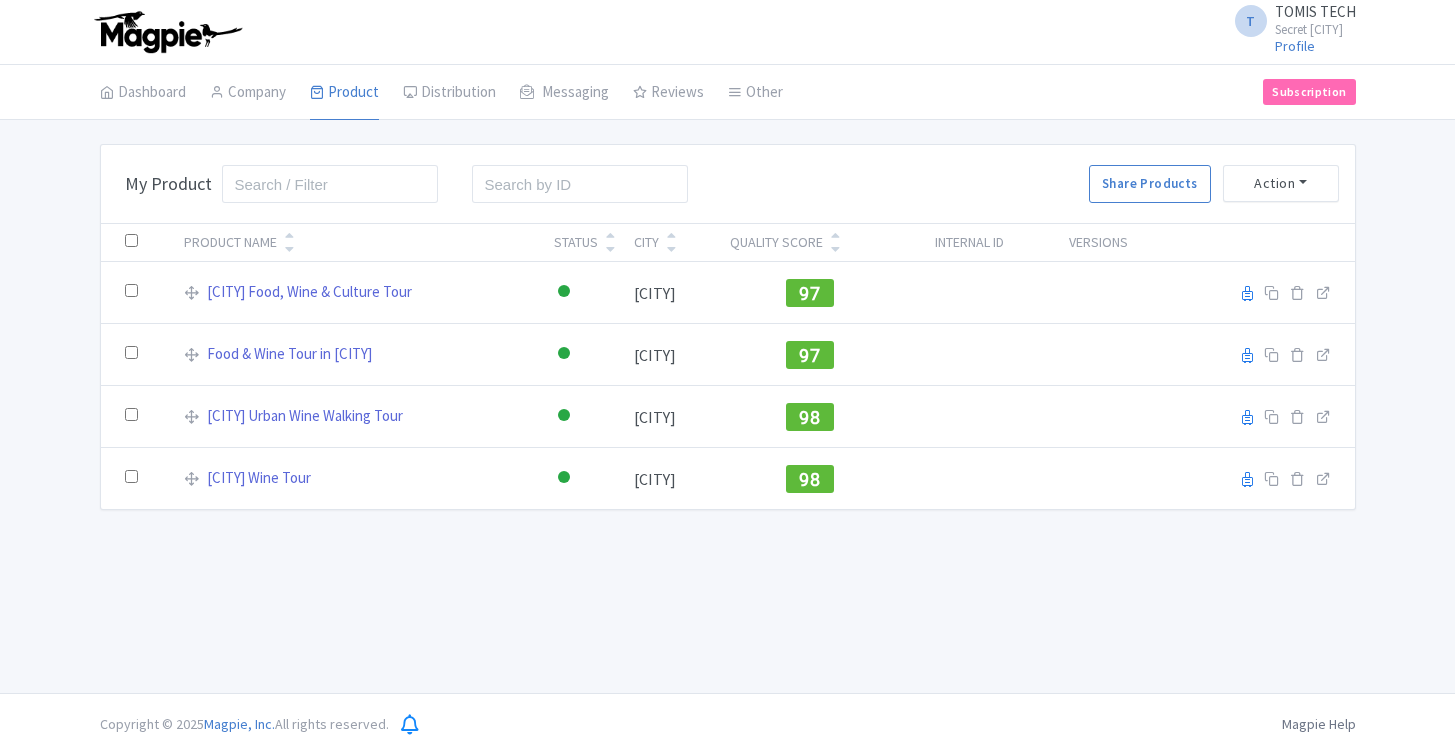 scroll, scrollTop: 0, scrollLeft: 0, axis: both 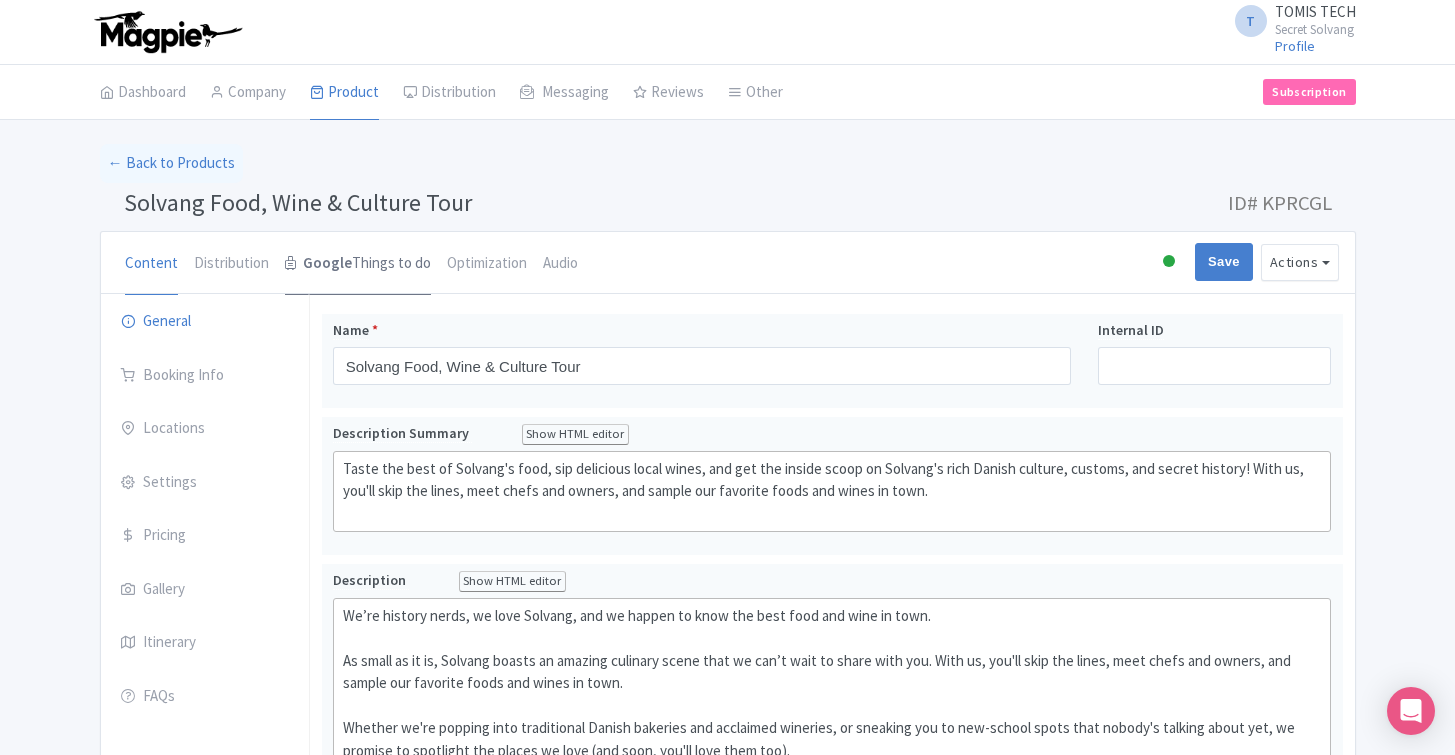 click on "Google  Things to do" at bounding box center [358, 264] 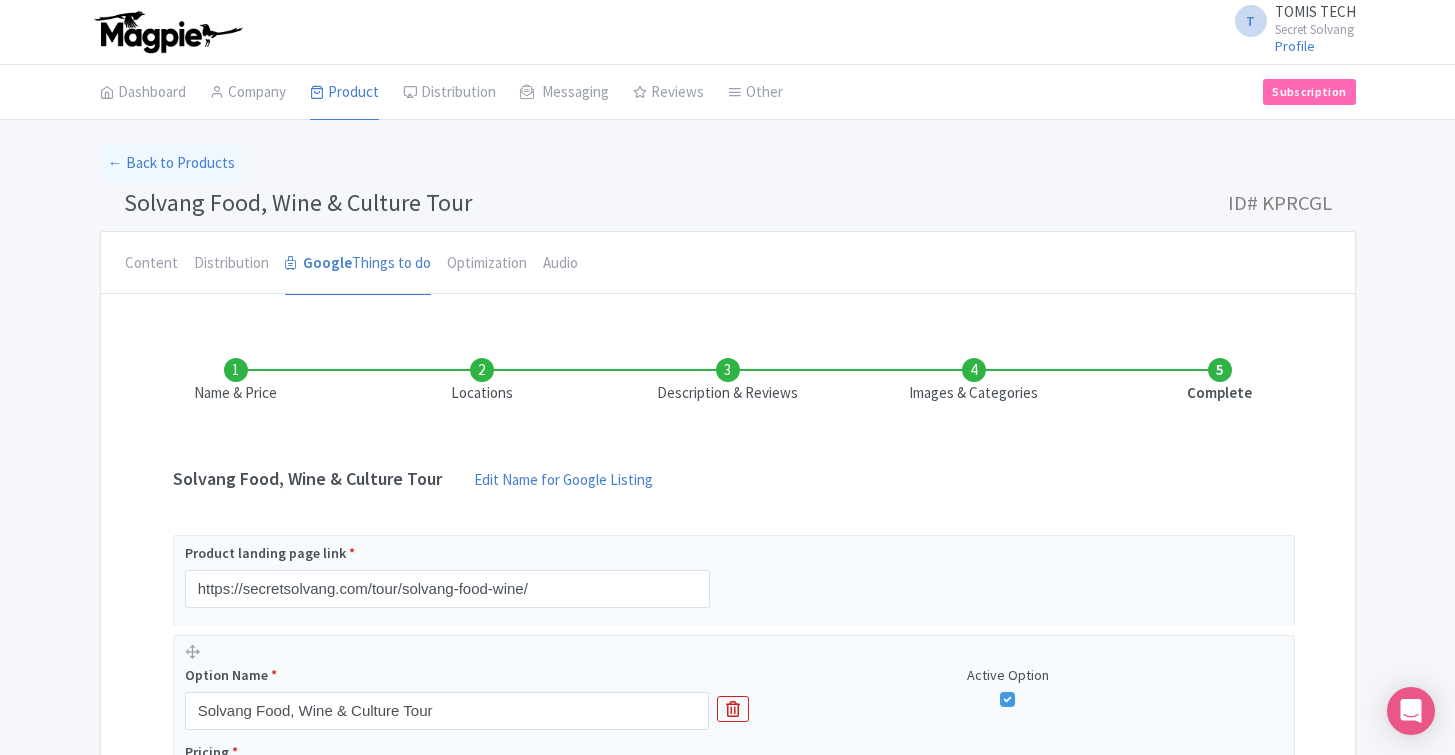 scroll, scrollTop: 343, scrollLeft: 0, axis: vertical 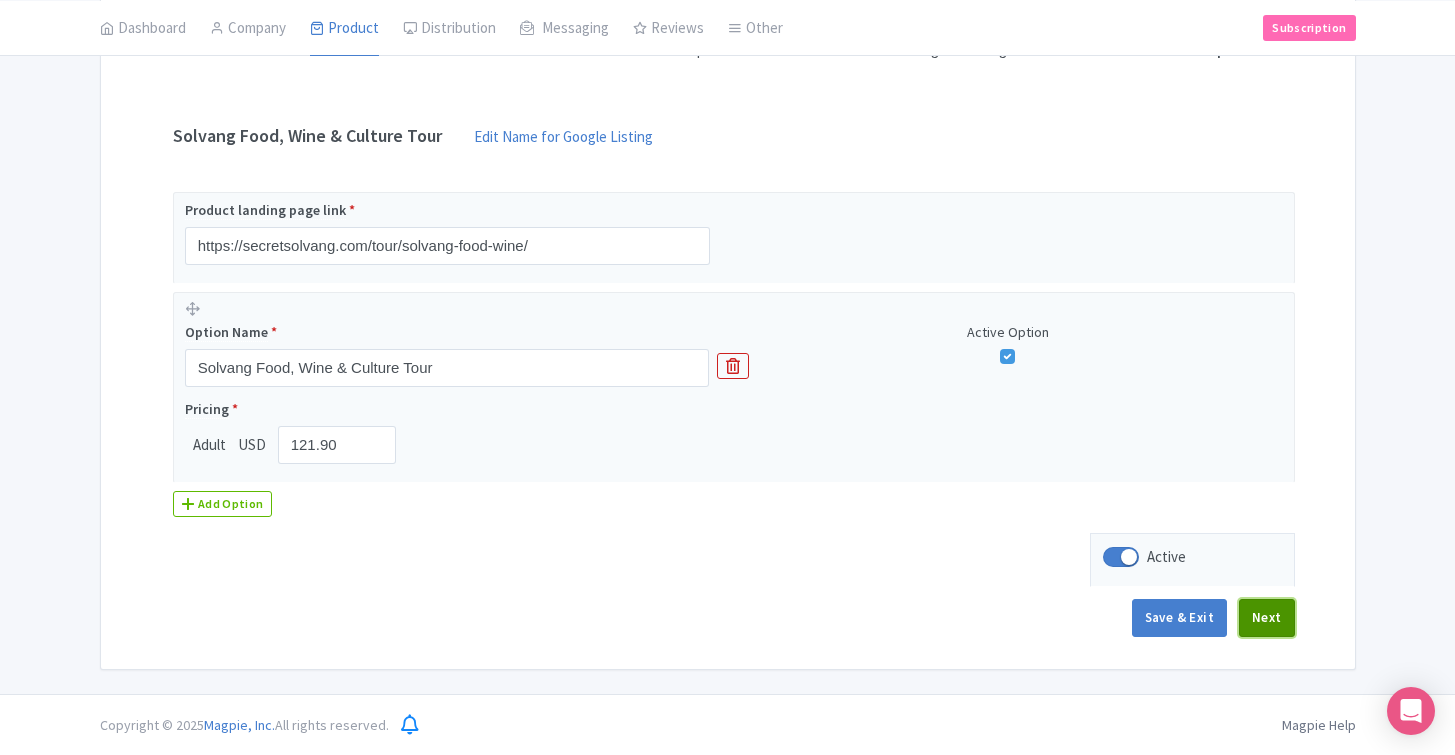 click on "Next" at bounding box center (1267, 618) 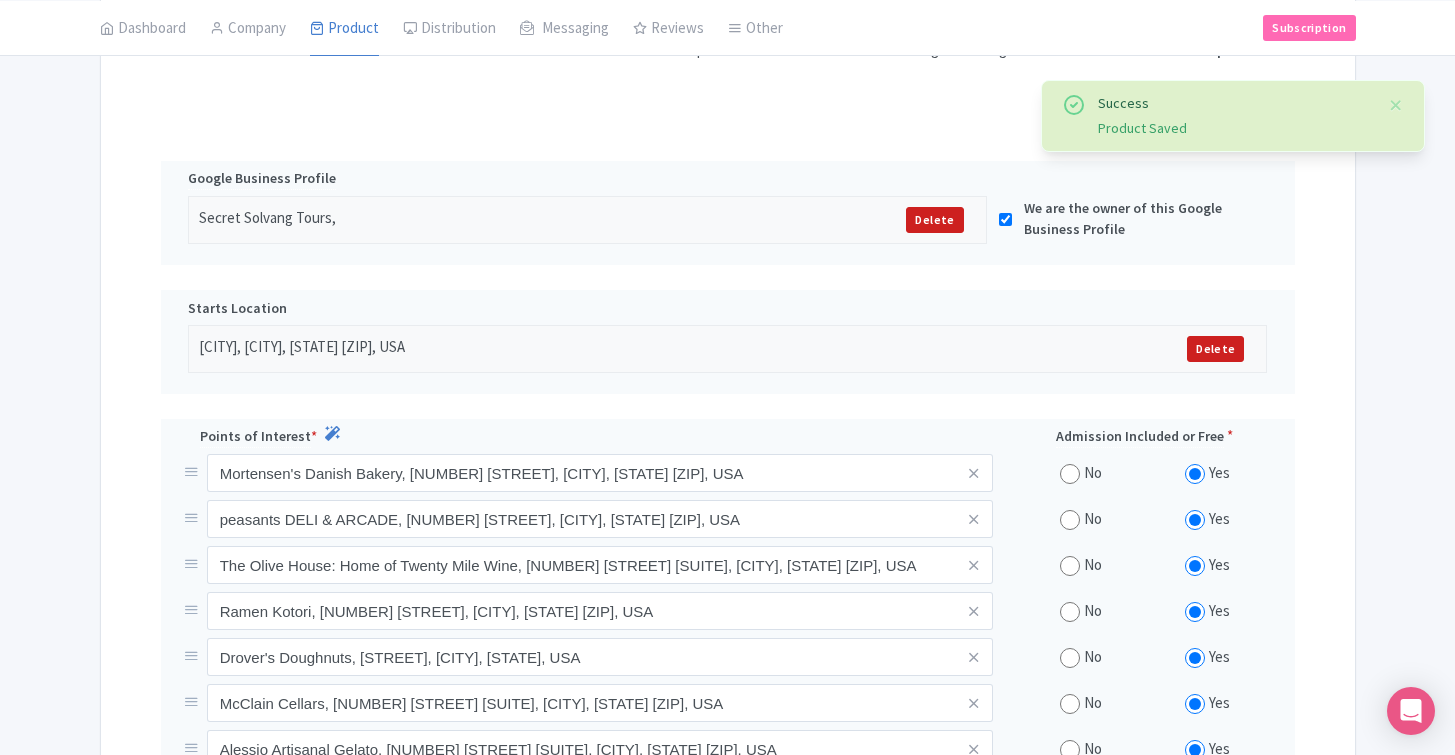 scroll, scrollTop: 0, scrollLeft: 0, axis: both 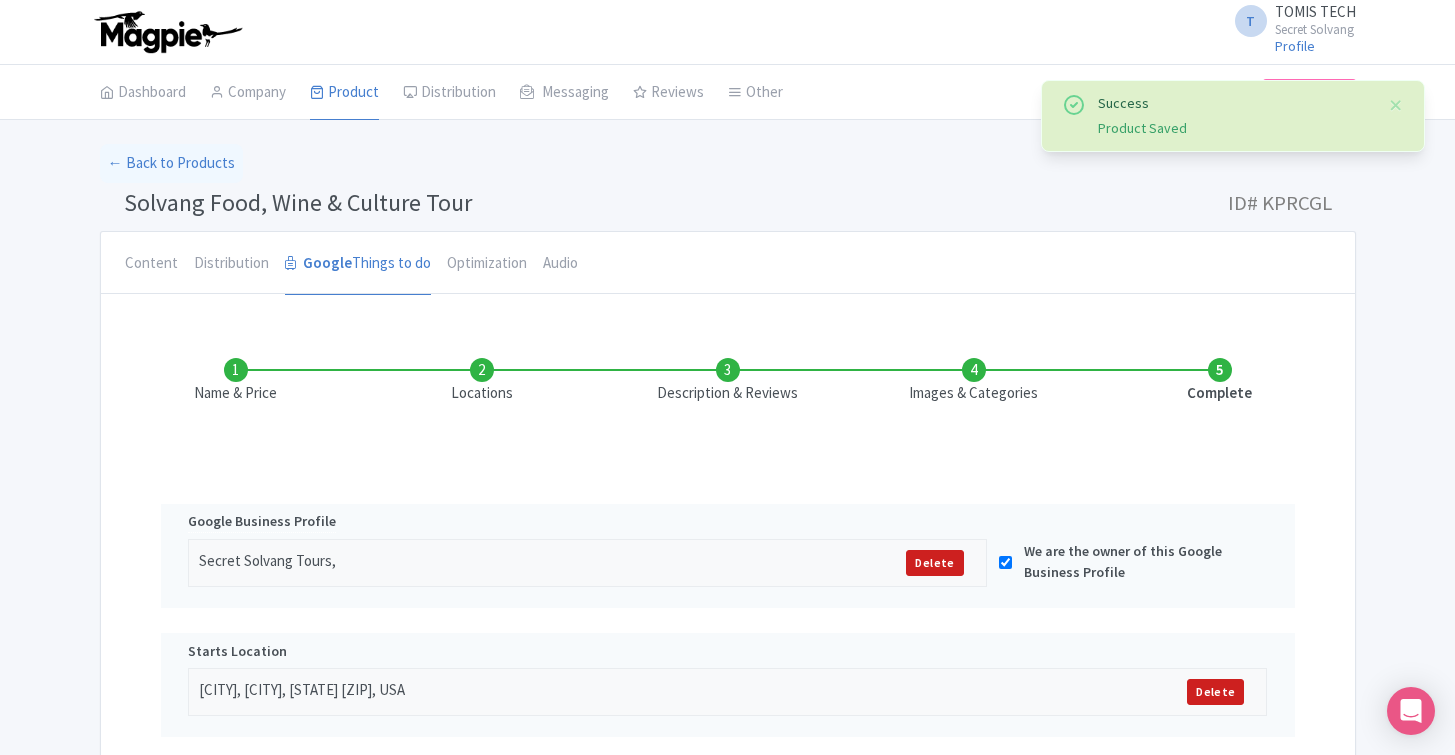 click on "Images & Categories" at bounding box center (974, 381) 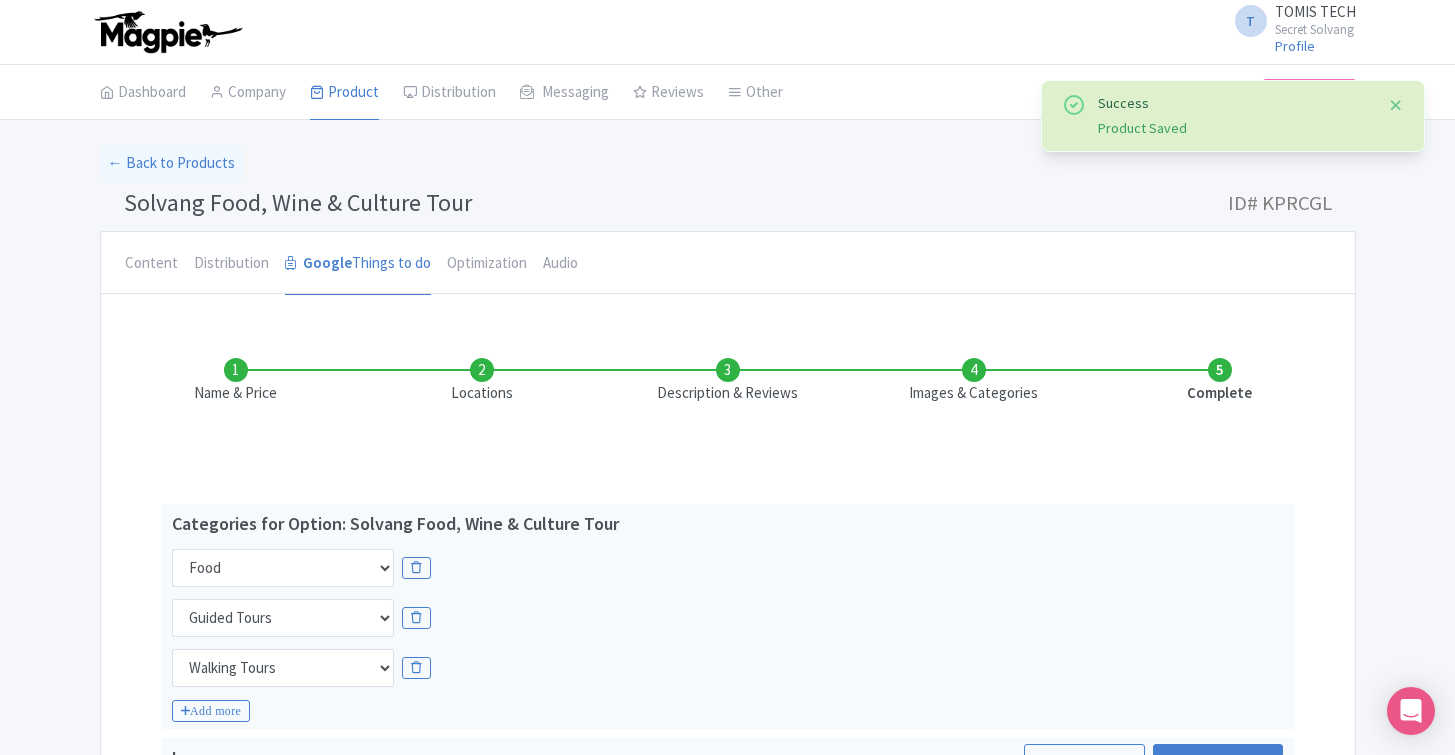 click at bounding box center (1396, 105) 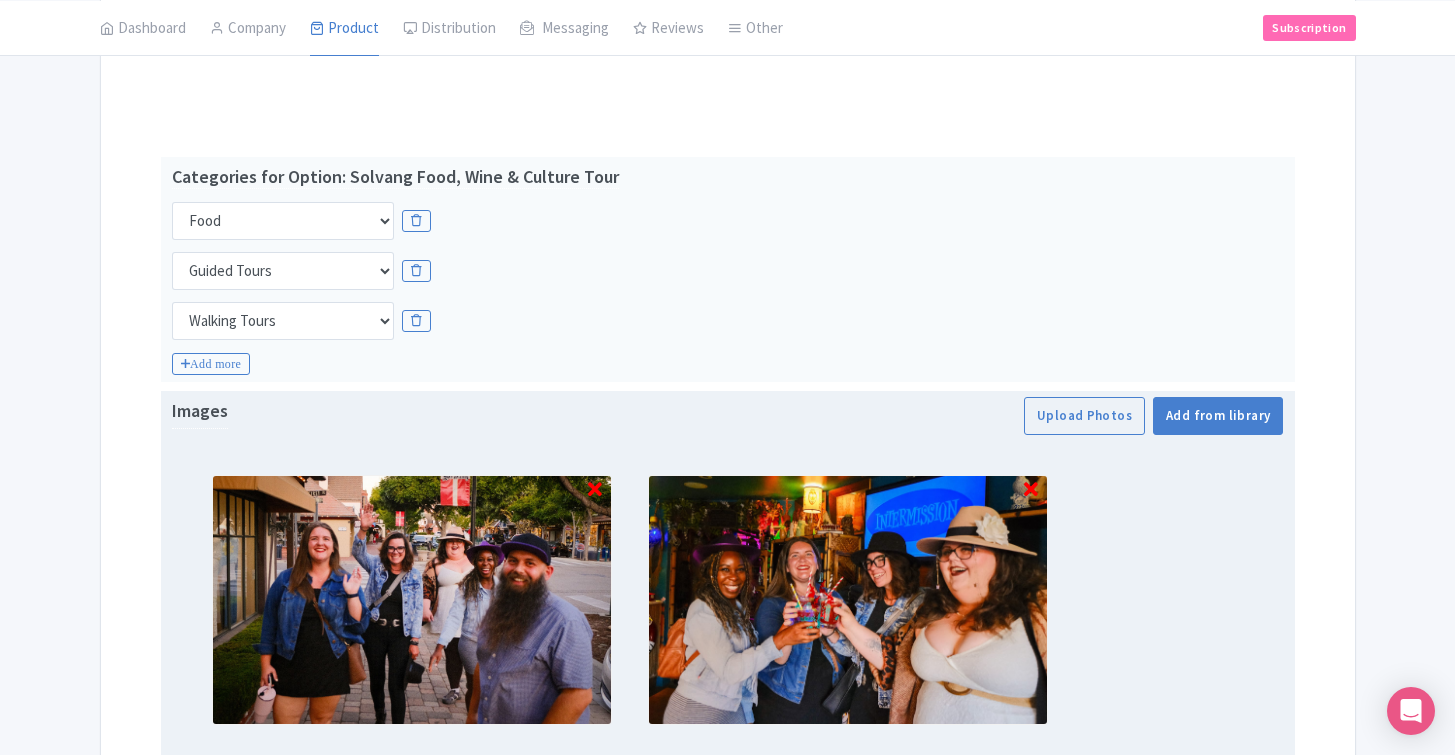 scroll, scrollTop: 690, scrollLeft: 0, axis: vertical 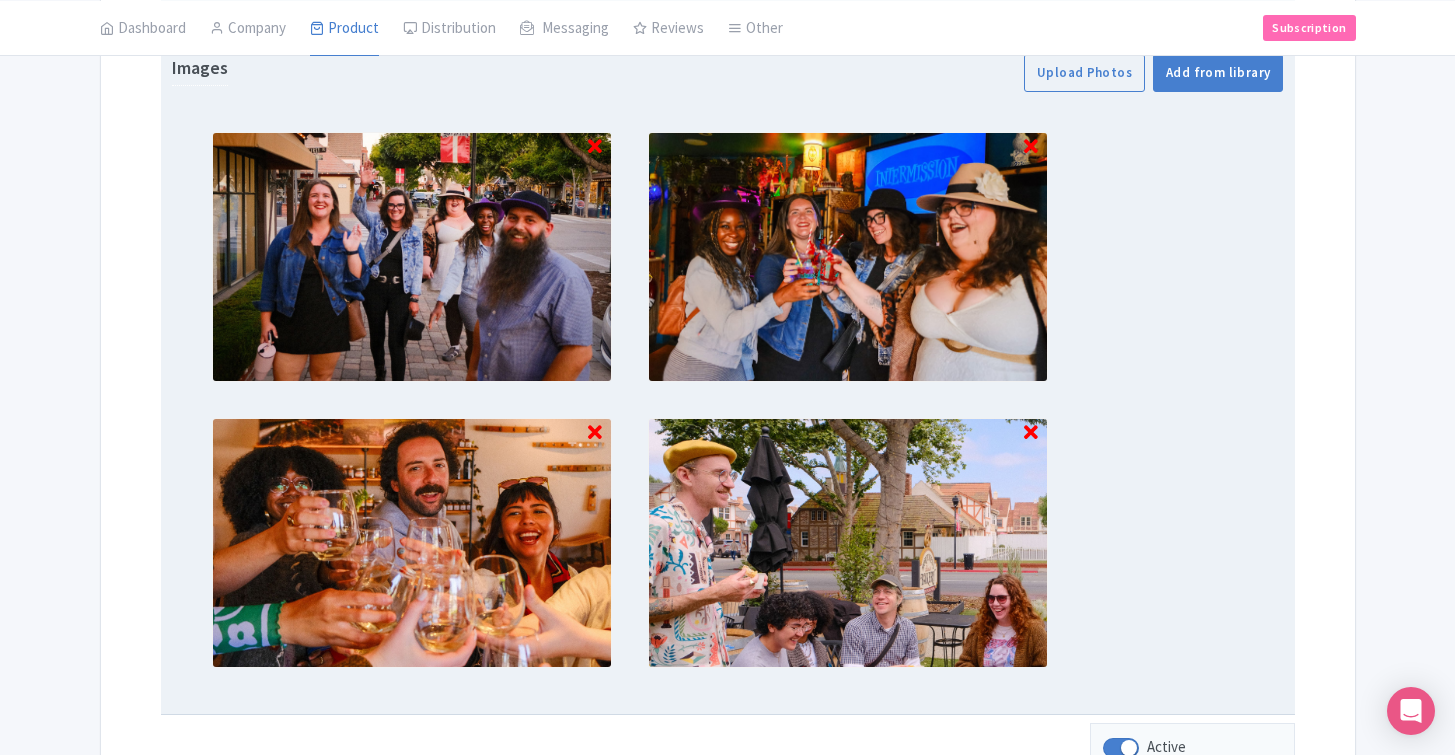 click at bounding box center (1031, 147) 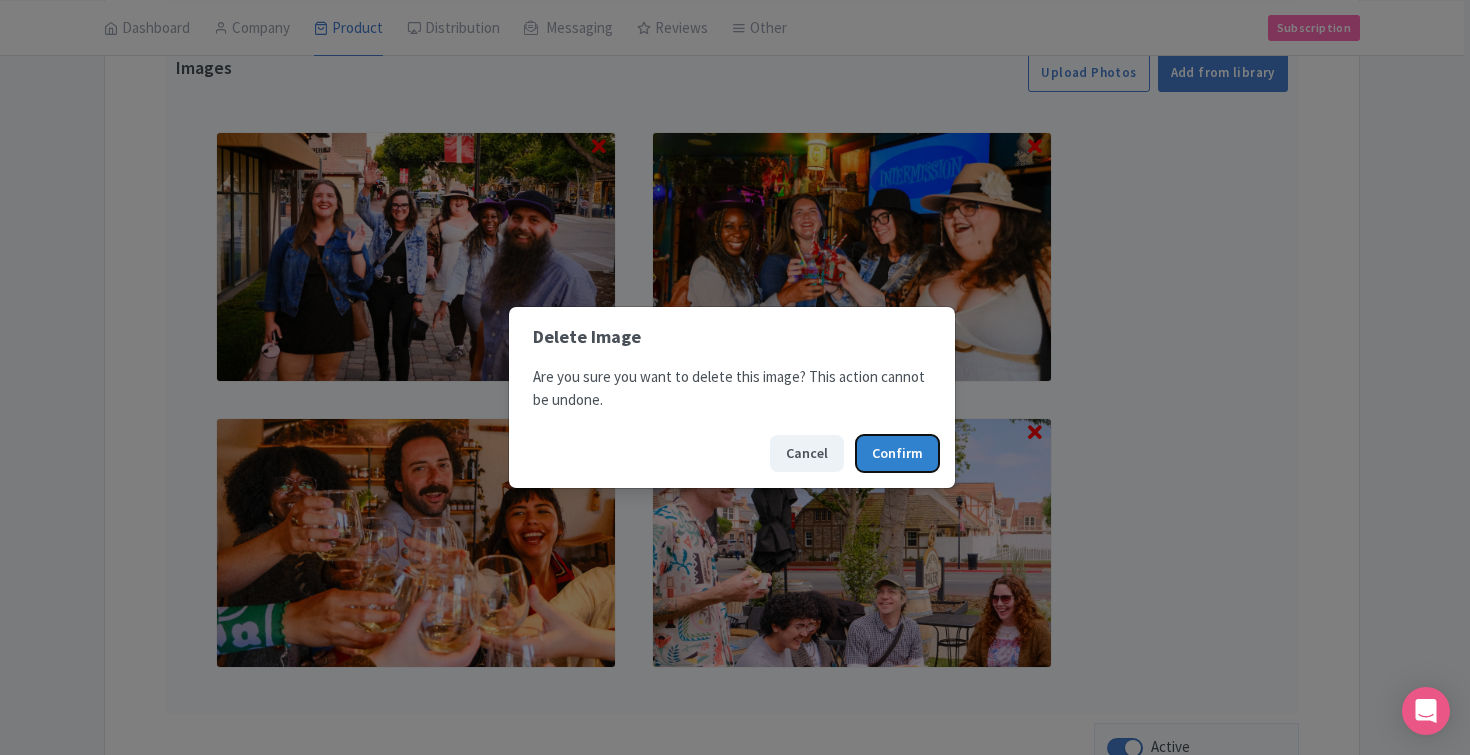 click on "Confirm" at bounding box center (897, 453) 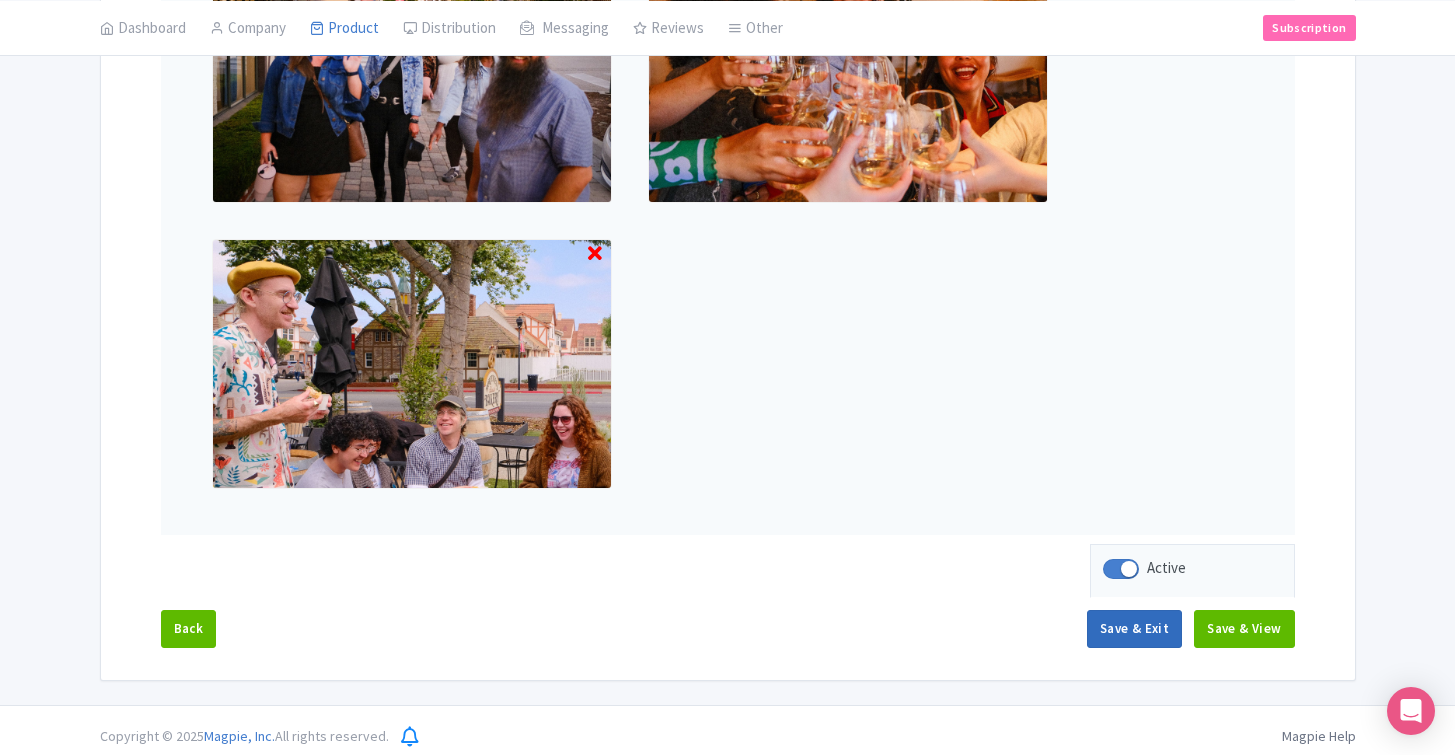 scroll, scrollTop: 881, scrollLeft: 0, axis: vertical 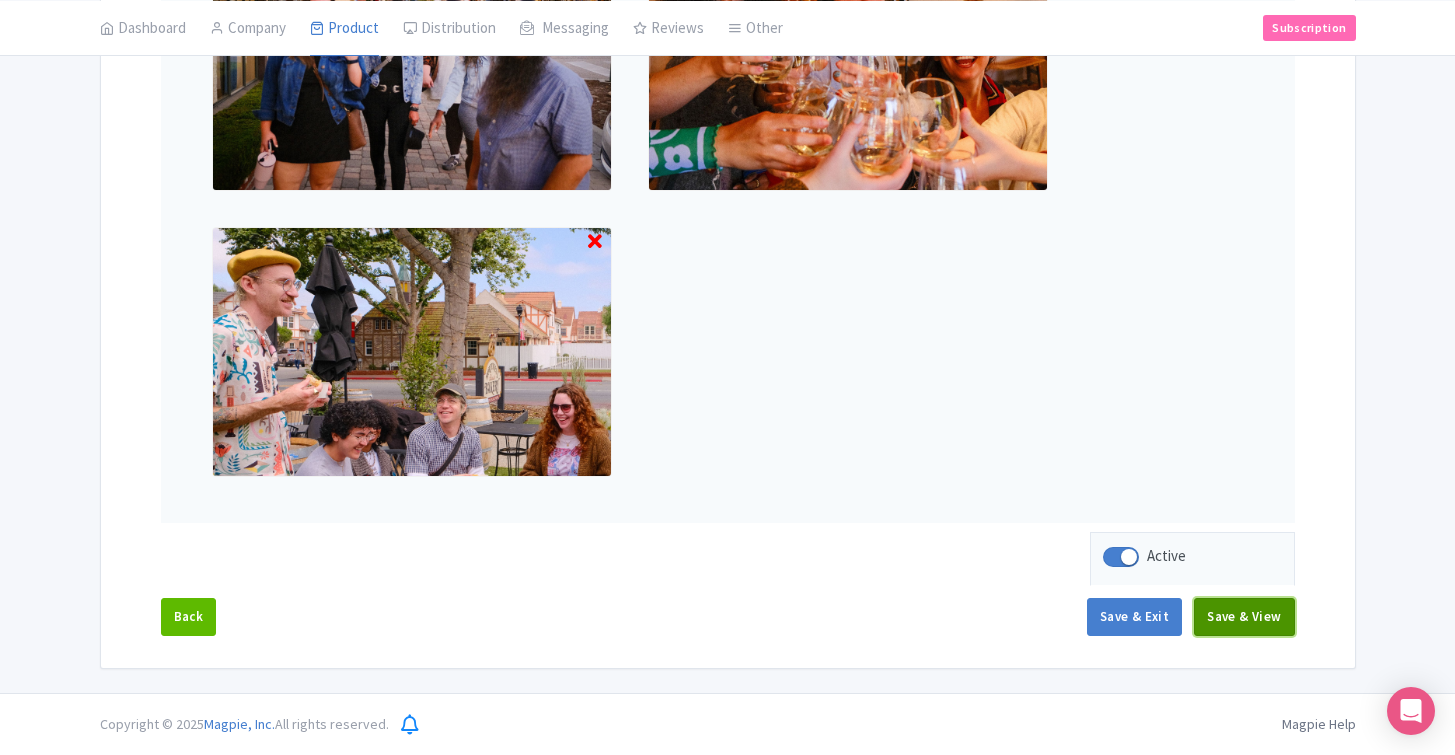 click on "Save & View" at bounding box center [1244, 617] 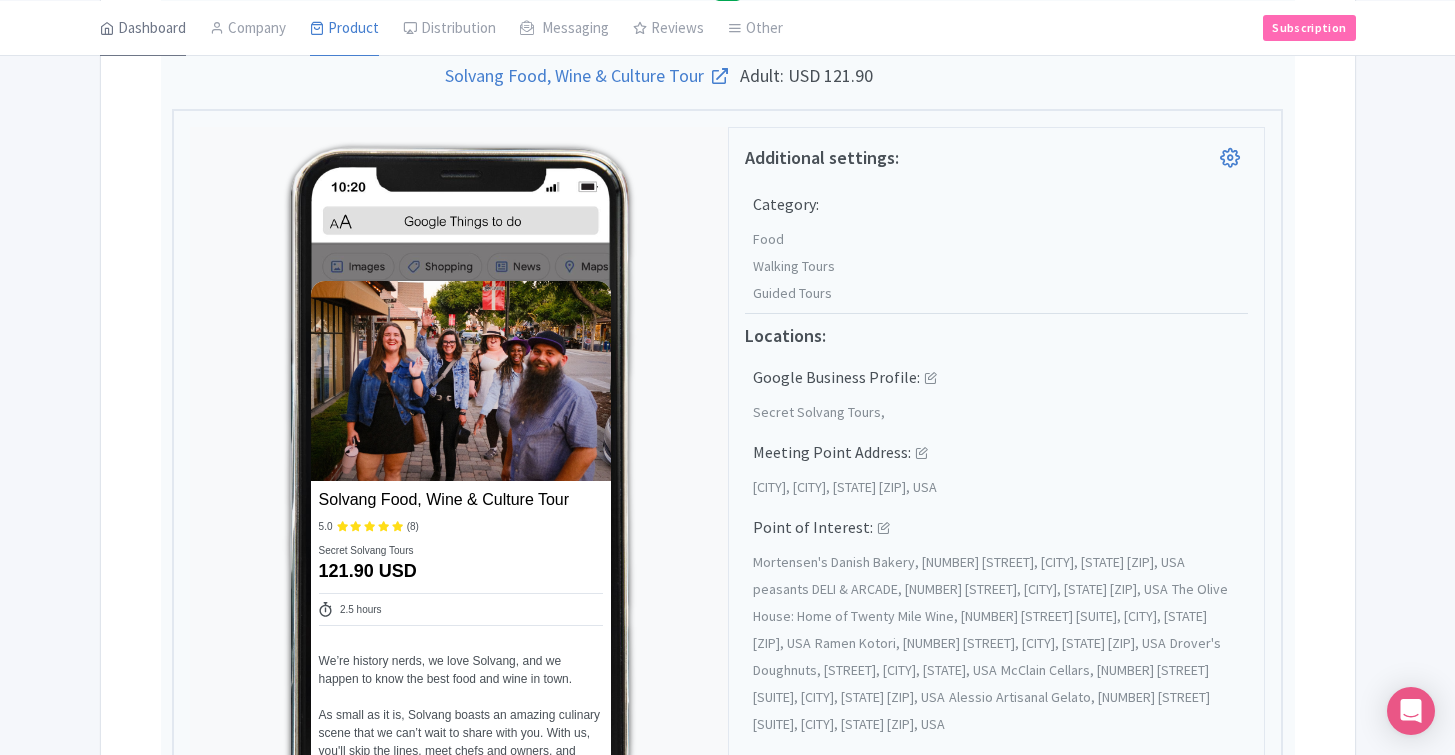scroll, scrollTop: 612, scrollLeft: 0, axis: vertical 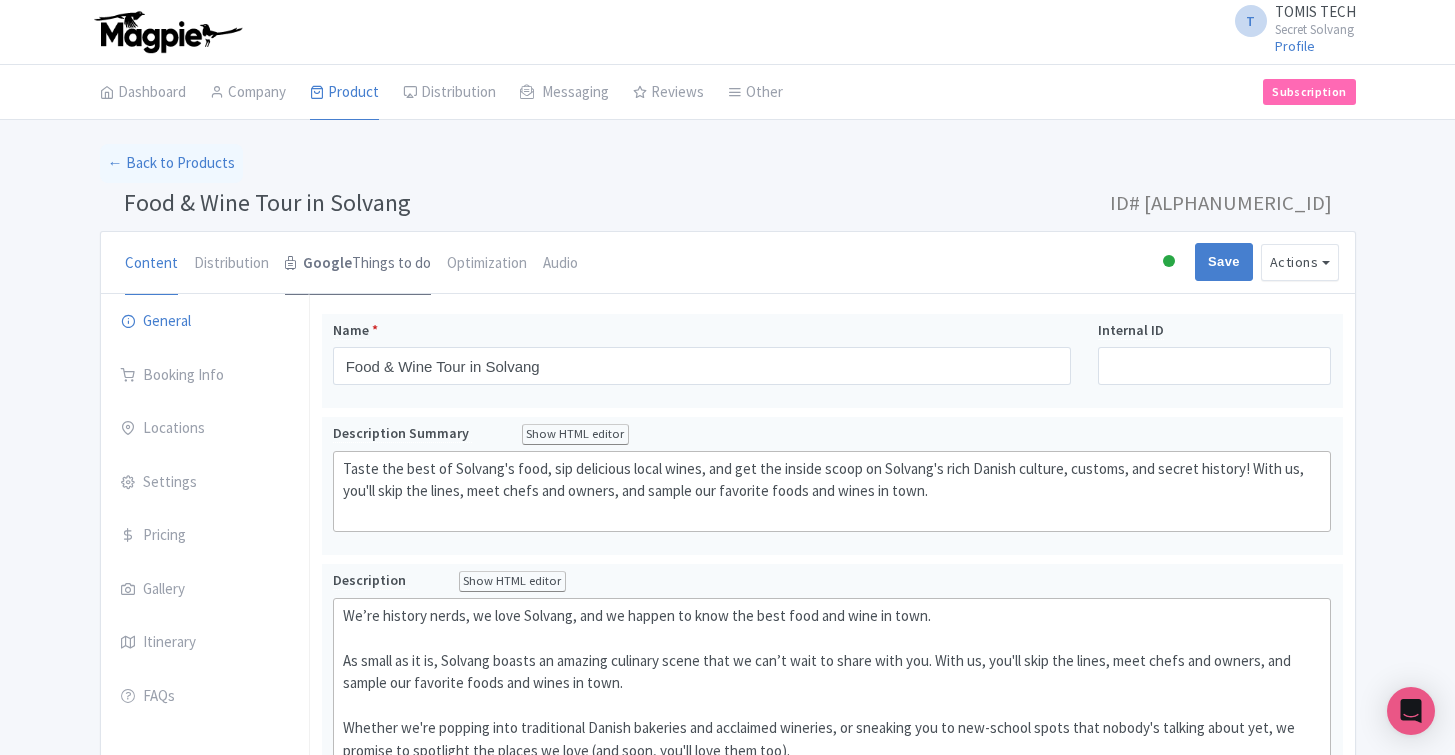click on "Google  Things to do" at bounding box center [358, 264] 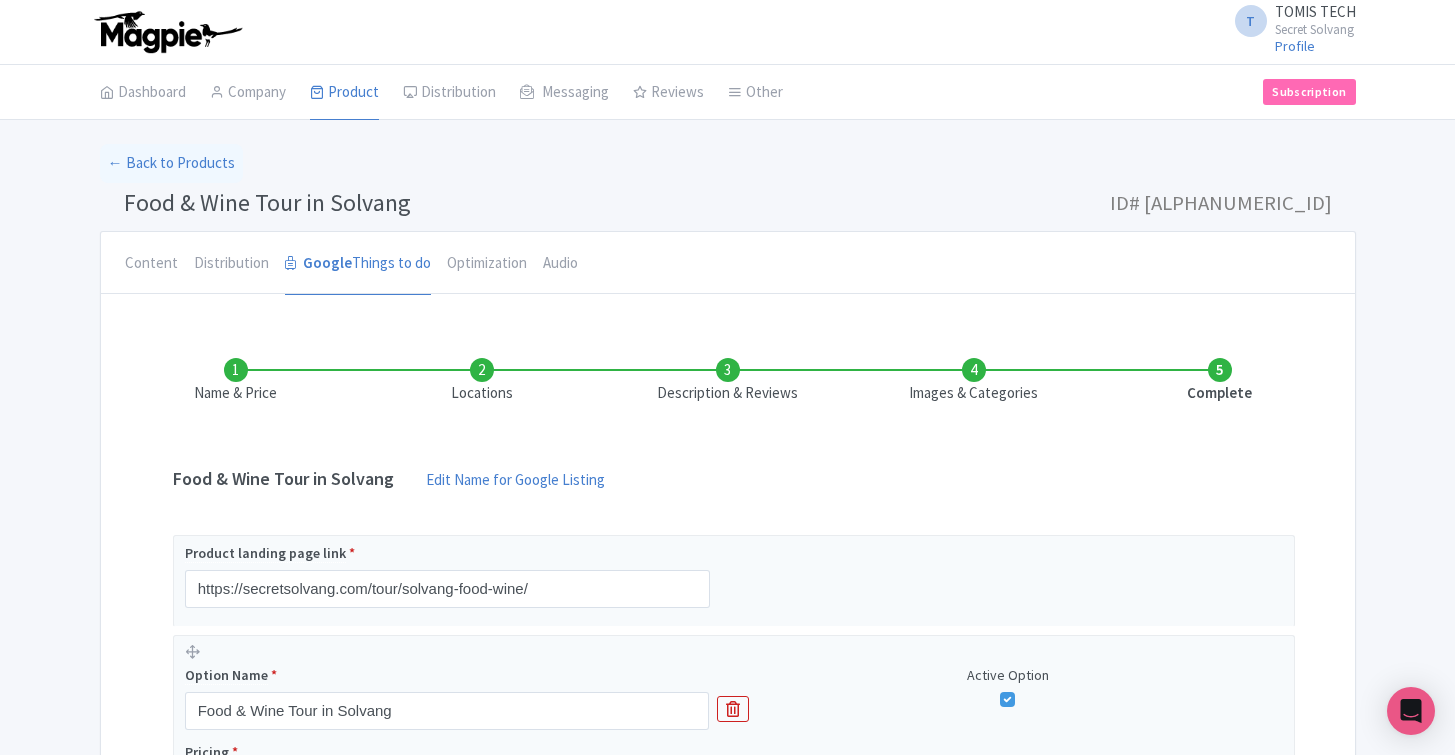 click on "Images & Categories" at bounding box center (974, 381) 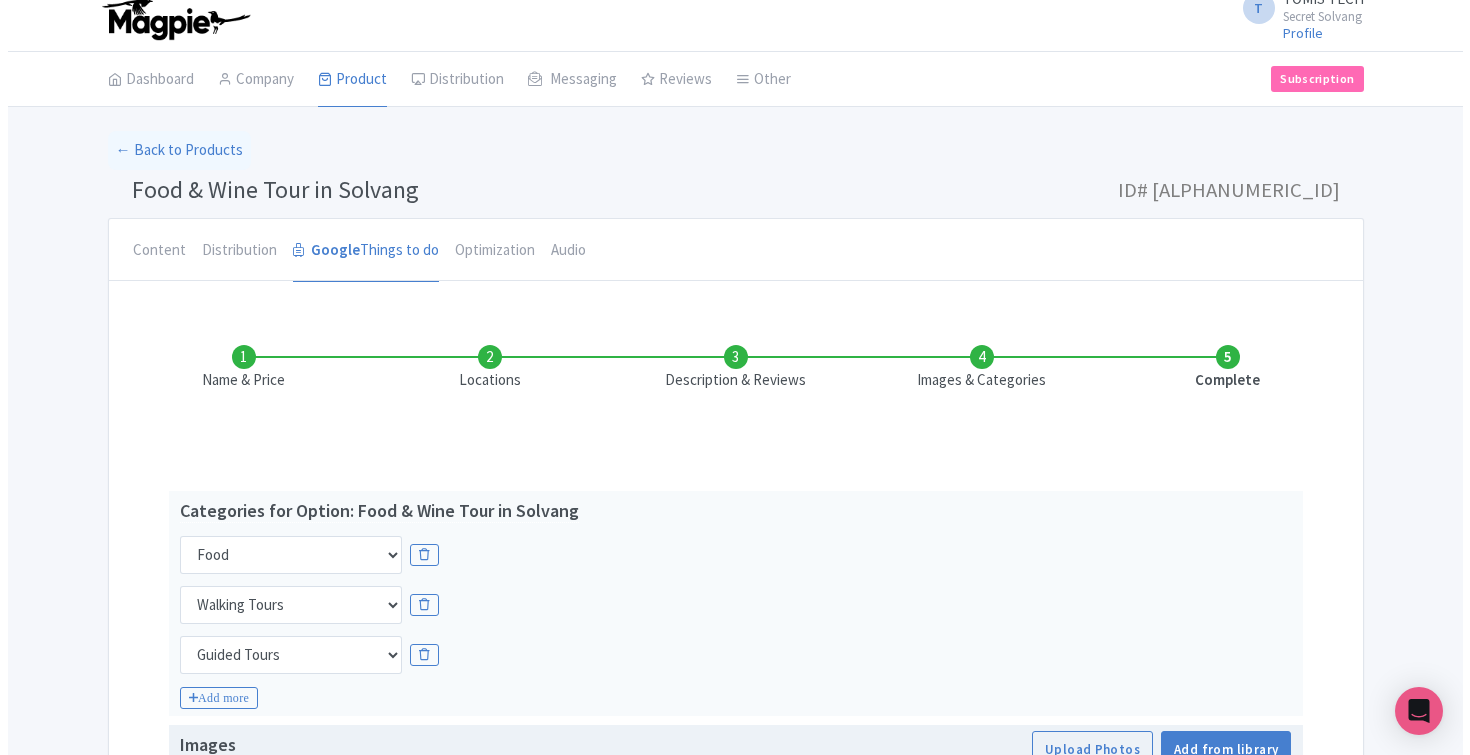 scroll, scrollTop: 703, scrollLeft: 0, axis: vertical 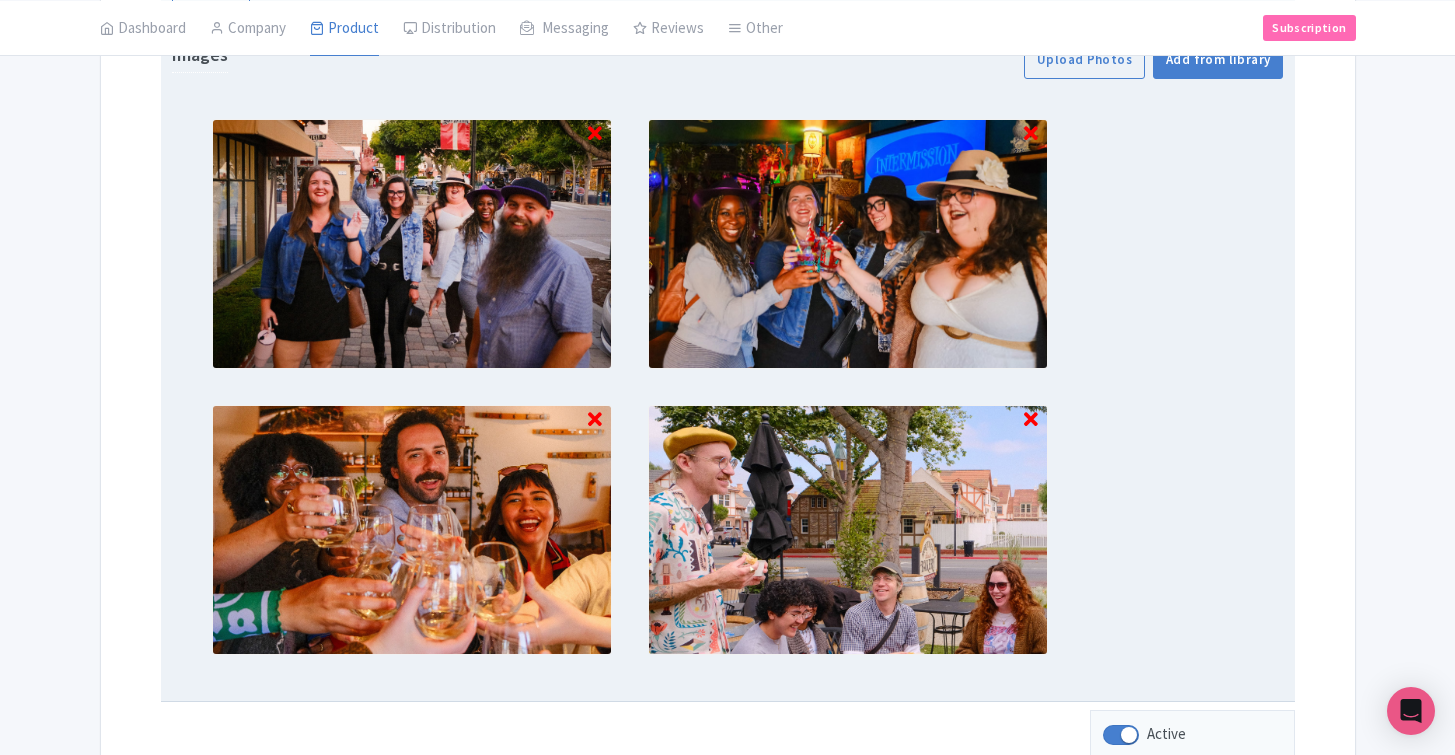 click at bounding box center [1031, 134] 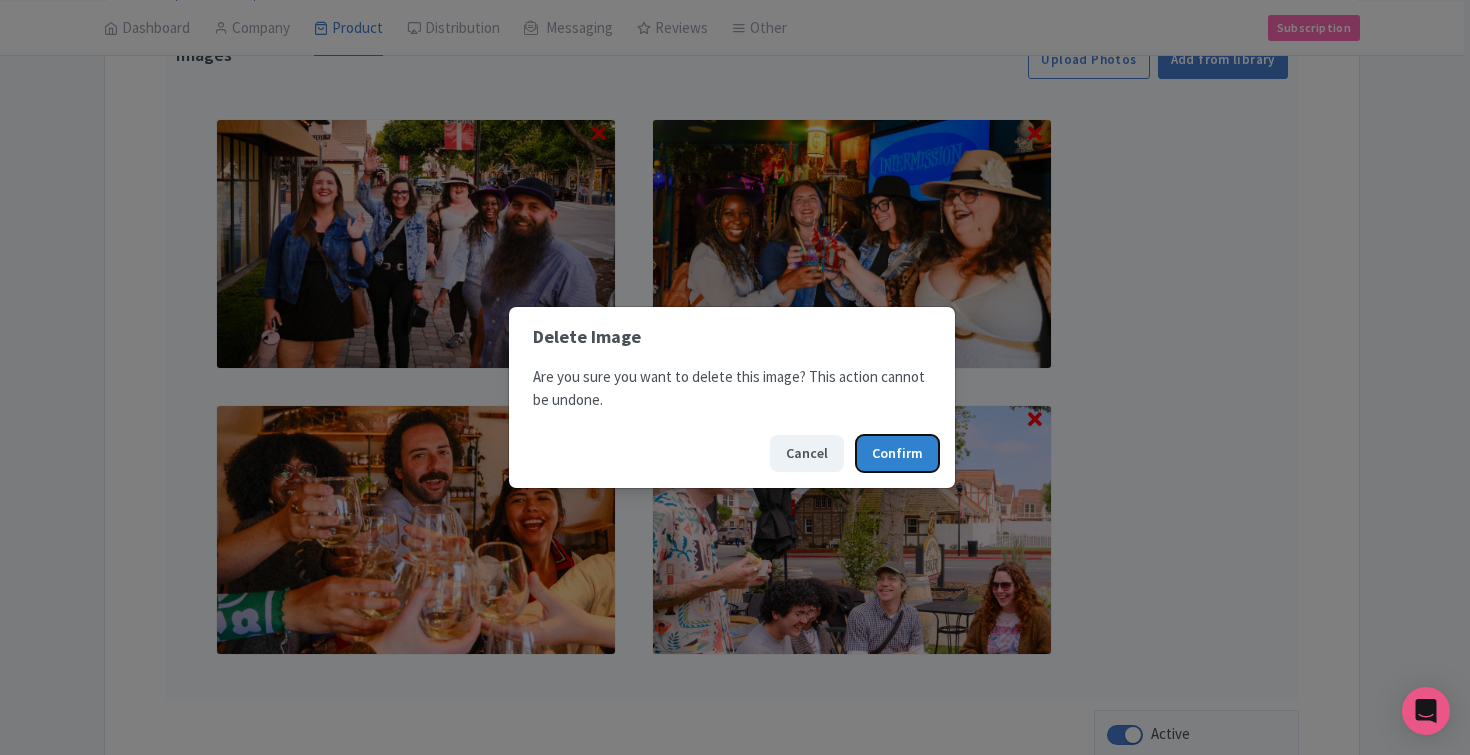 click on "Confirm" at bounding box center (897, 453) 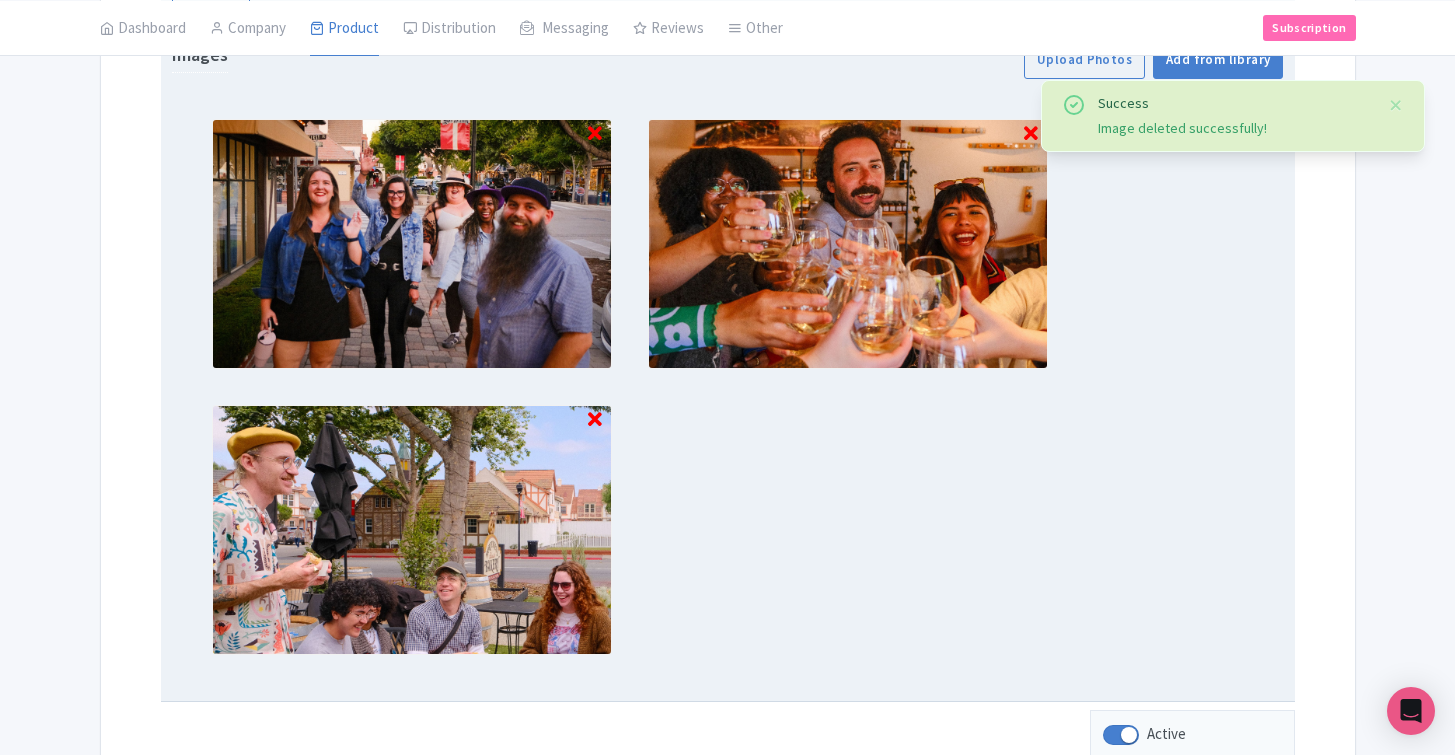 click at bounding box center (595, 134) 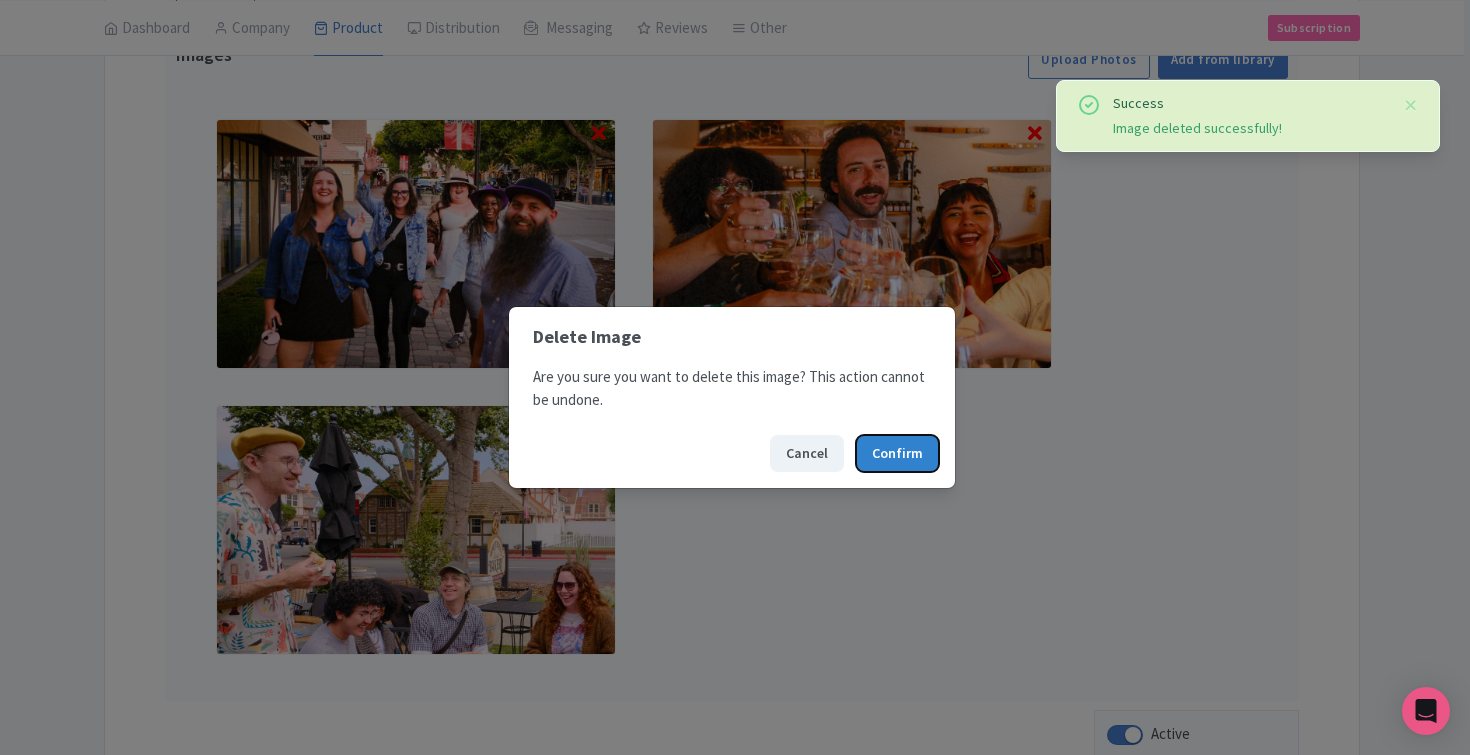 click on "Confirm" at bounding box center (897, 453) 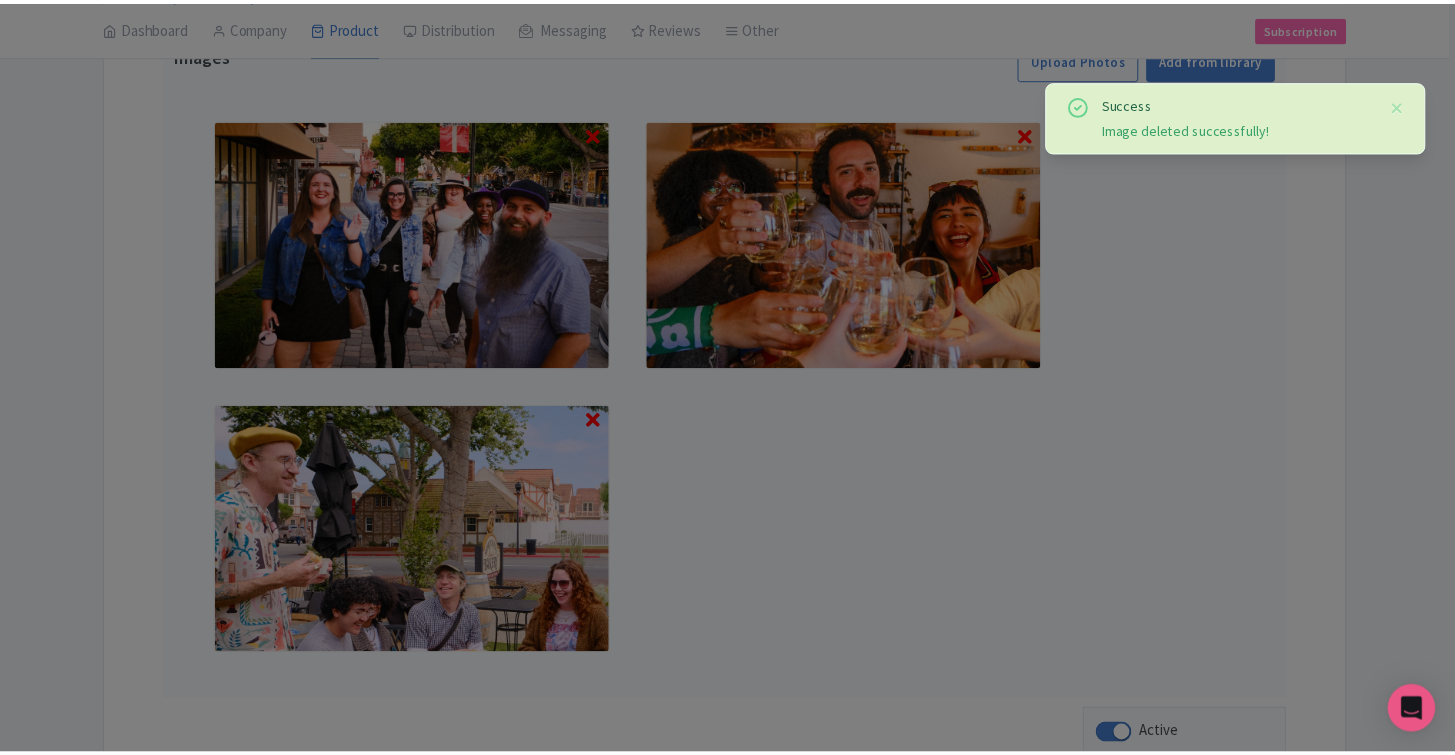 scroll, scrollTop: 595, scrollLeft: 0, axis: vertical 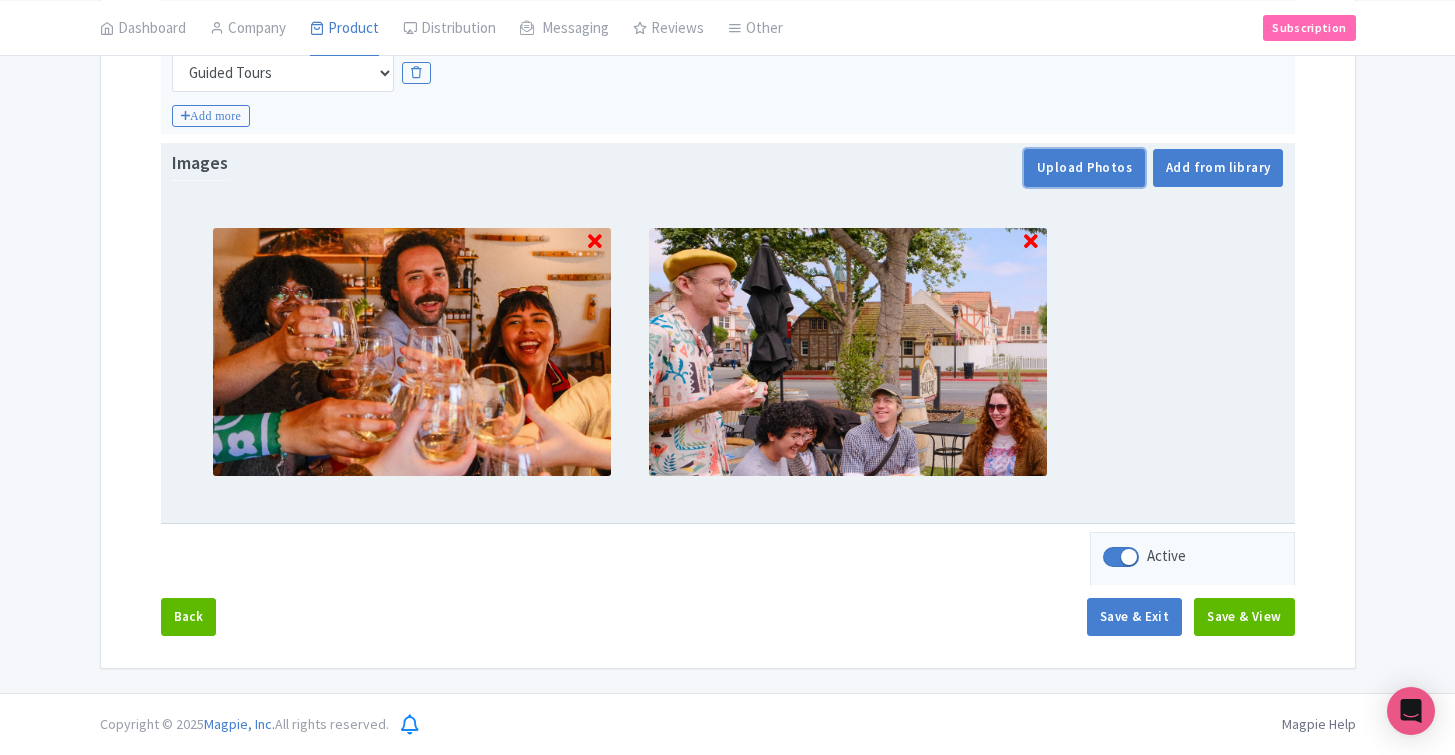 click on "Upload Photos" at bounding box center (1084, 168) 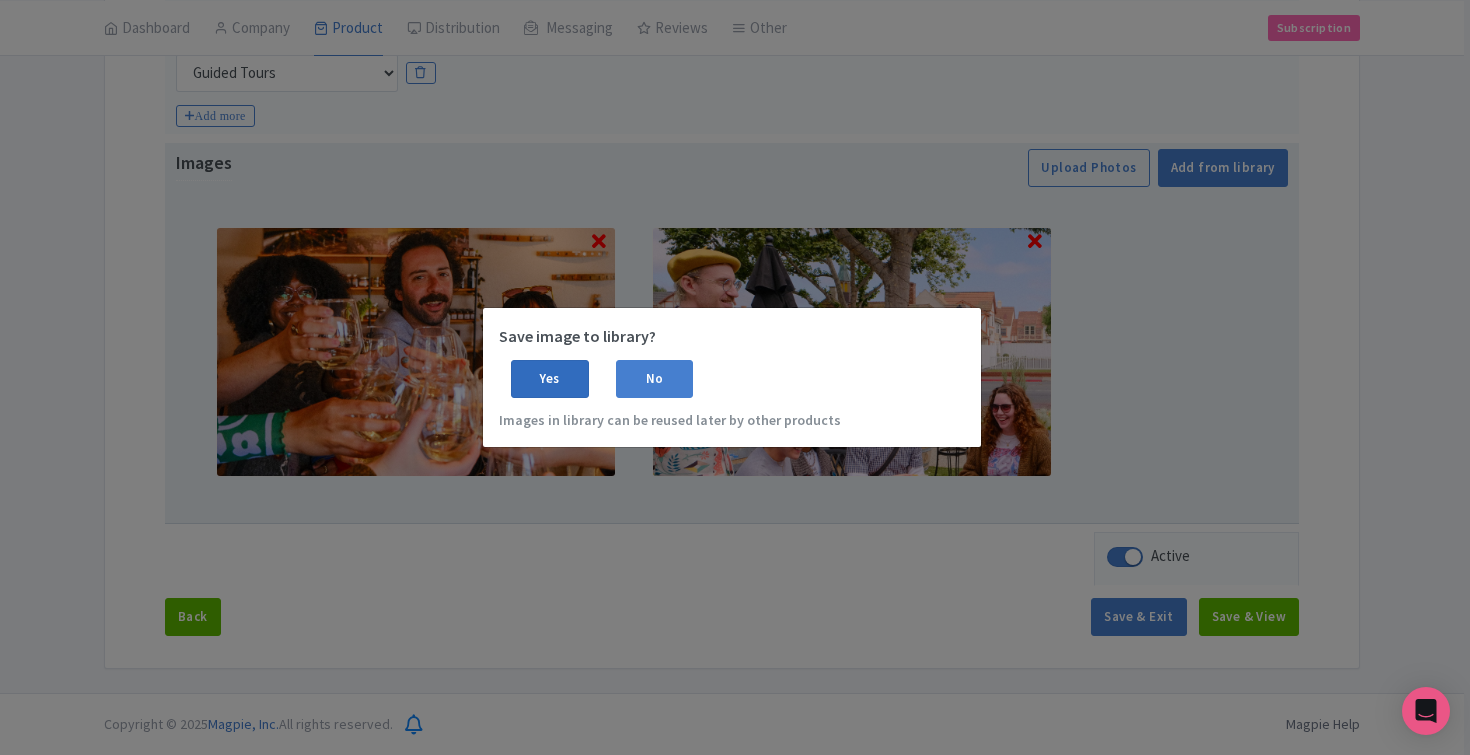 click on "Yes" at bounding box center [550, 379] 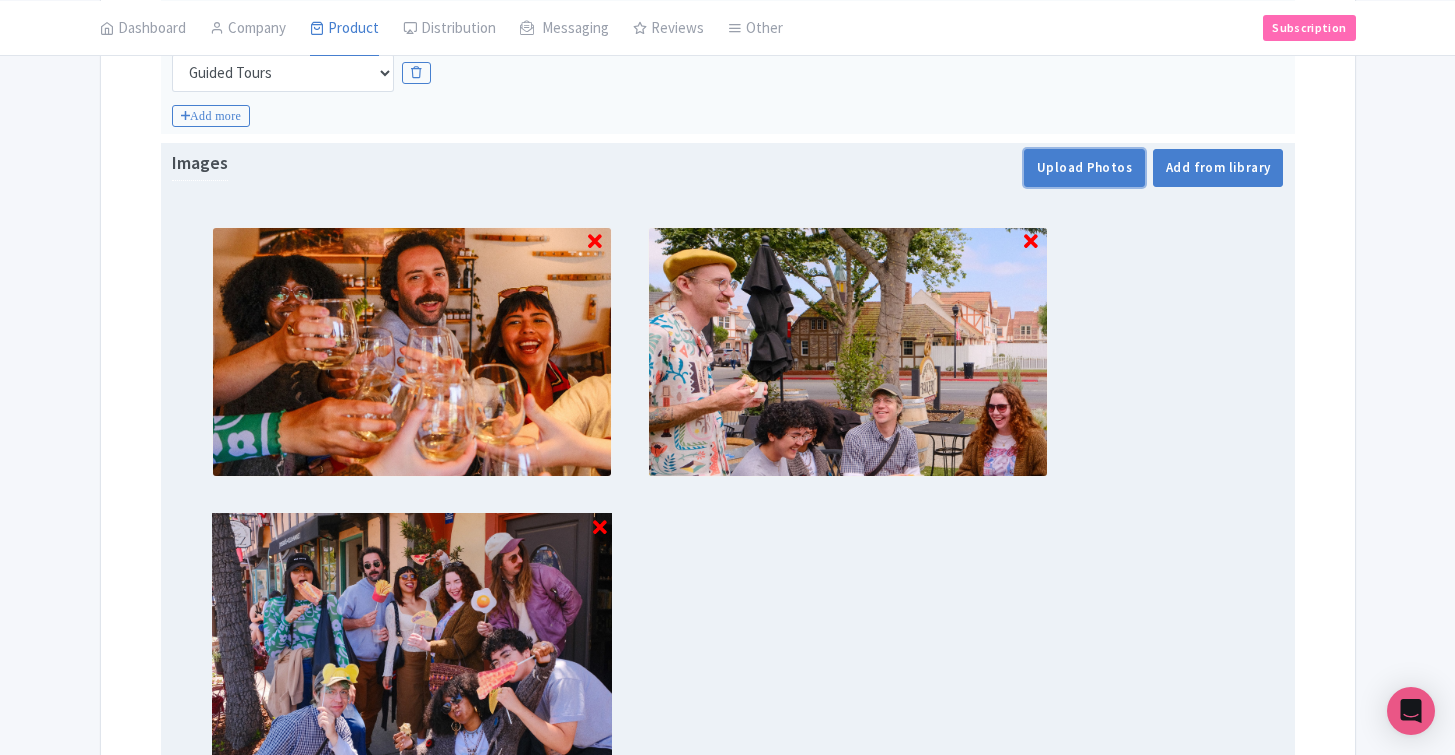 click on "Upload Photos" at bounding box center [1084, 168] 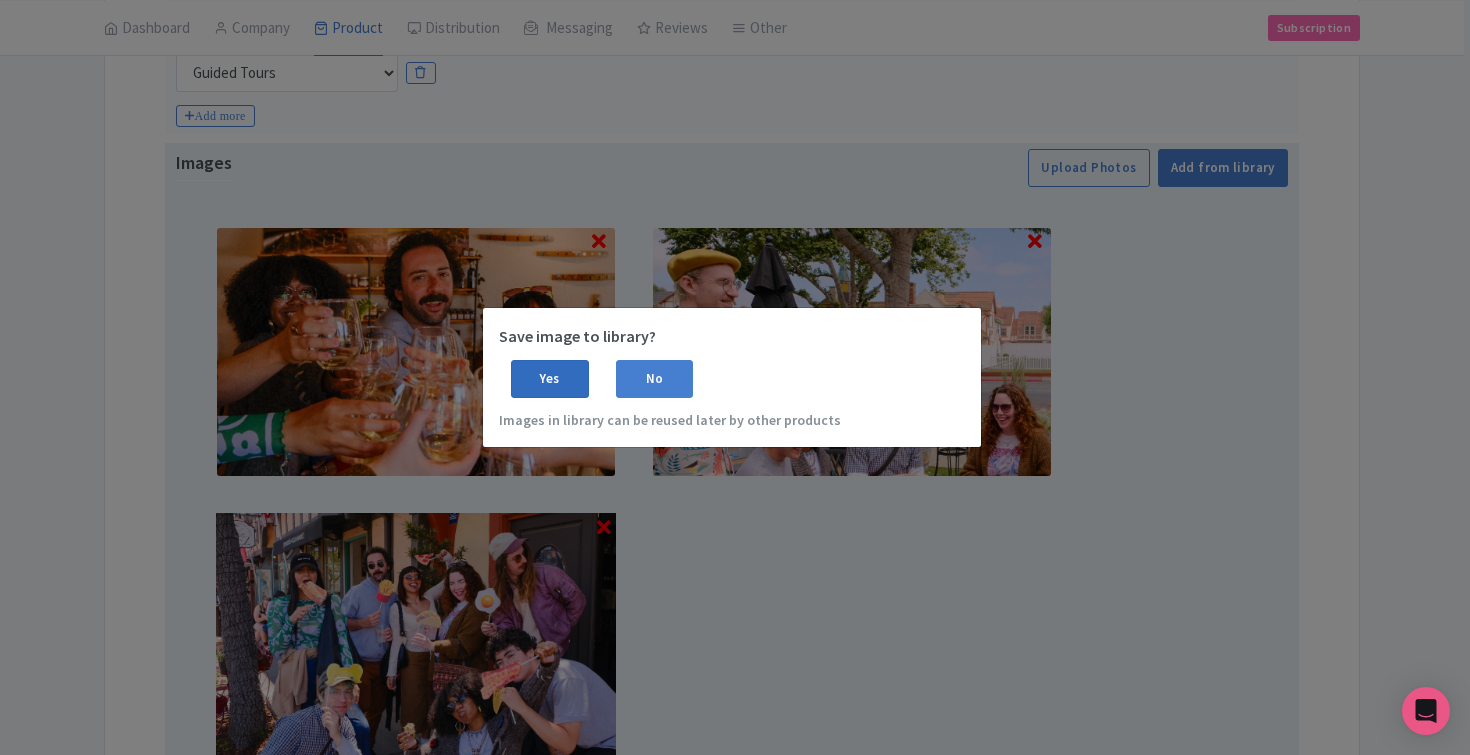click on "Yes" at bounding box center (550, 379) 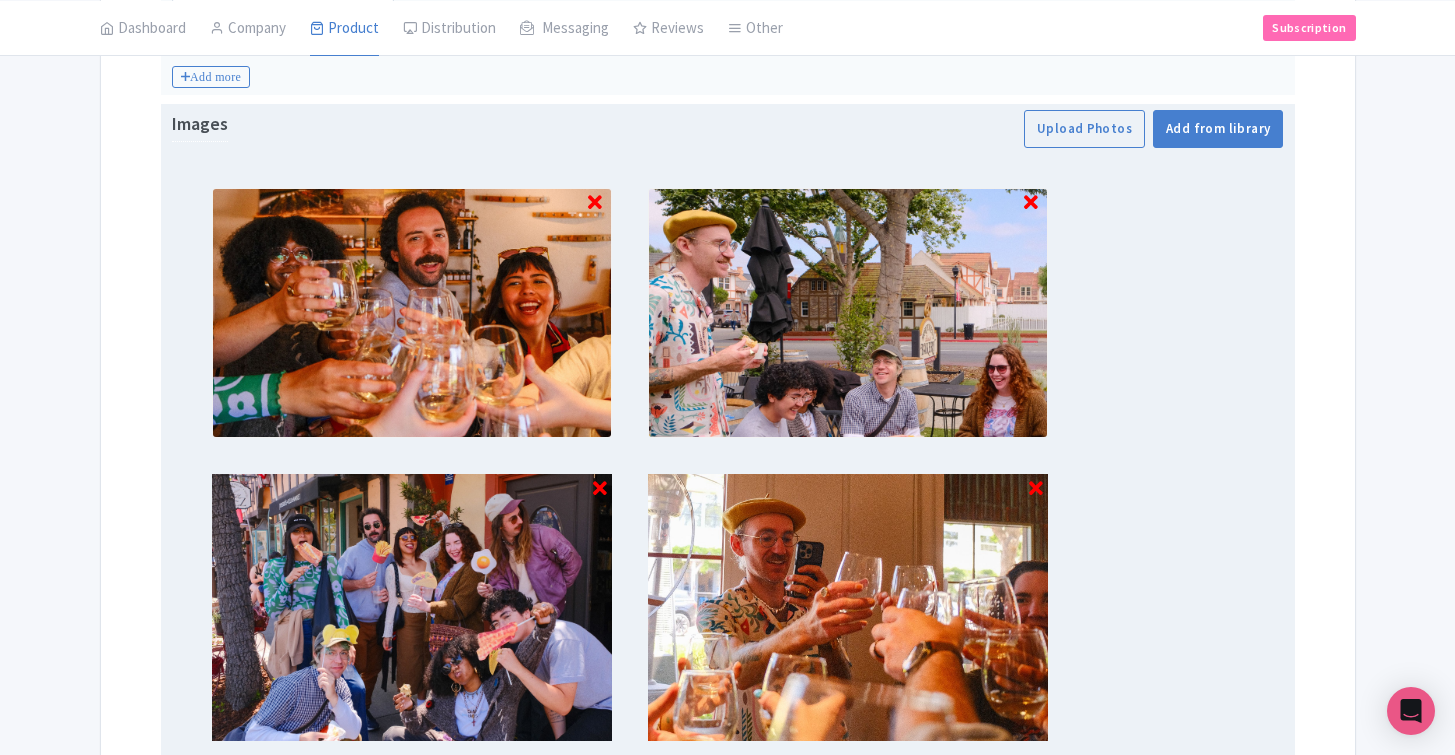 scroll, scrollTop: 647, scrollLeft: 0, axis: vertical 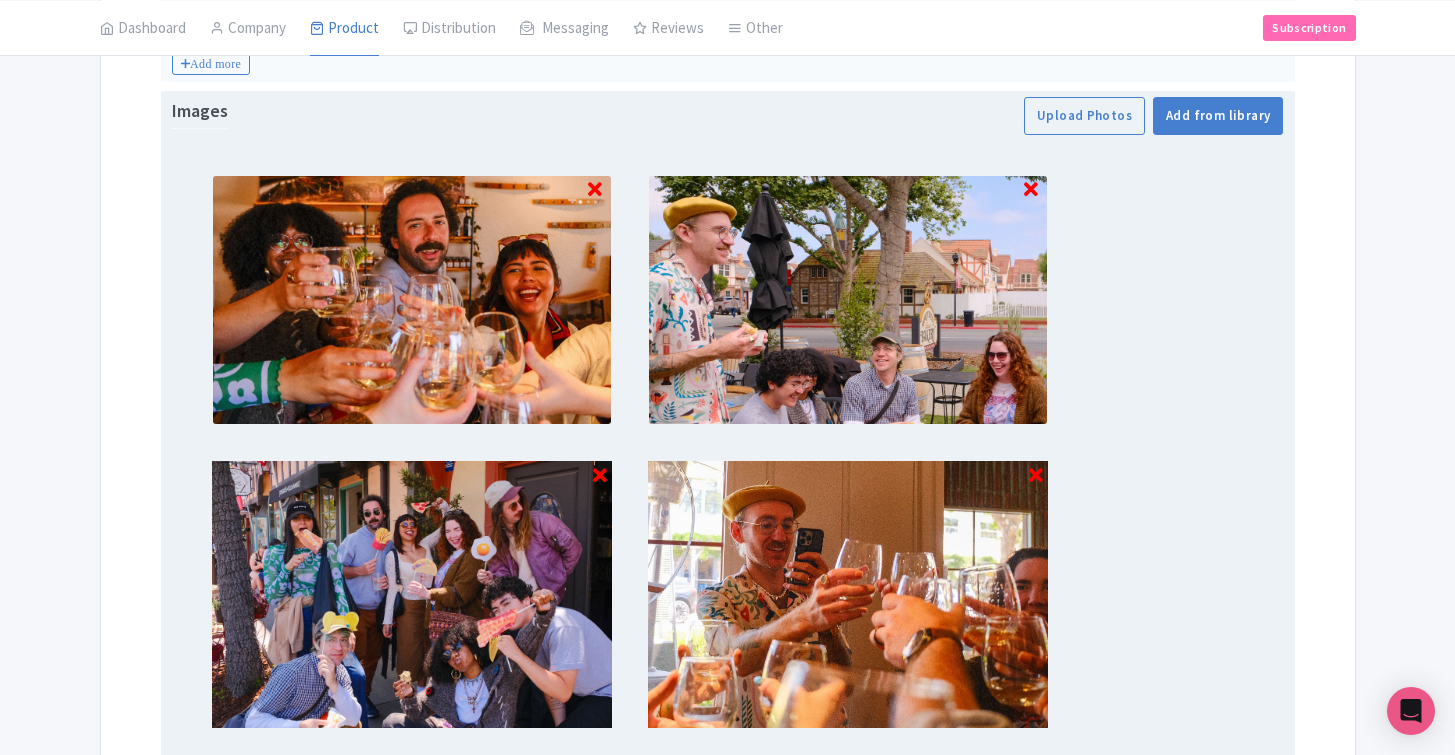 click at bounding box center [1031, 190] 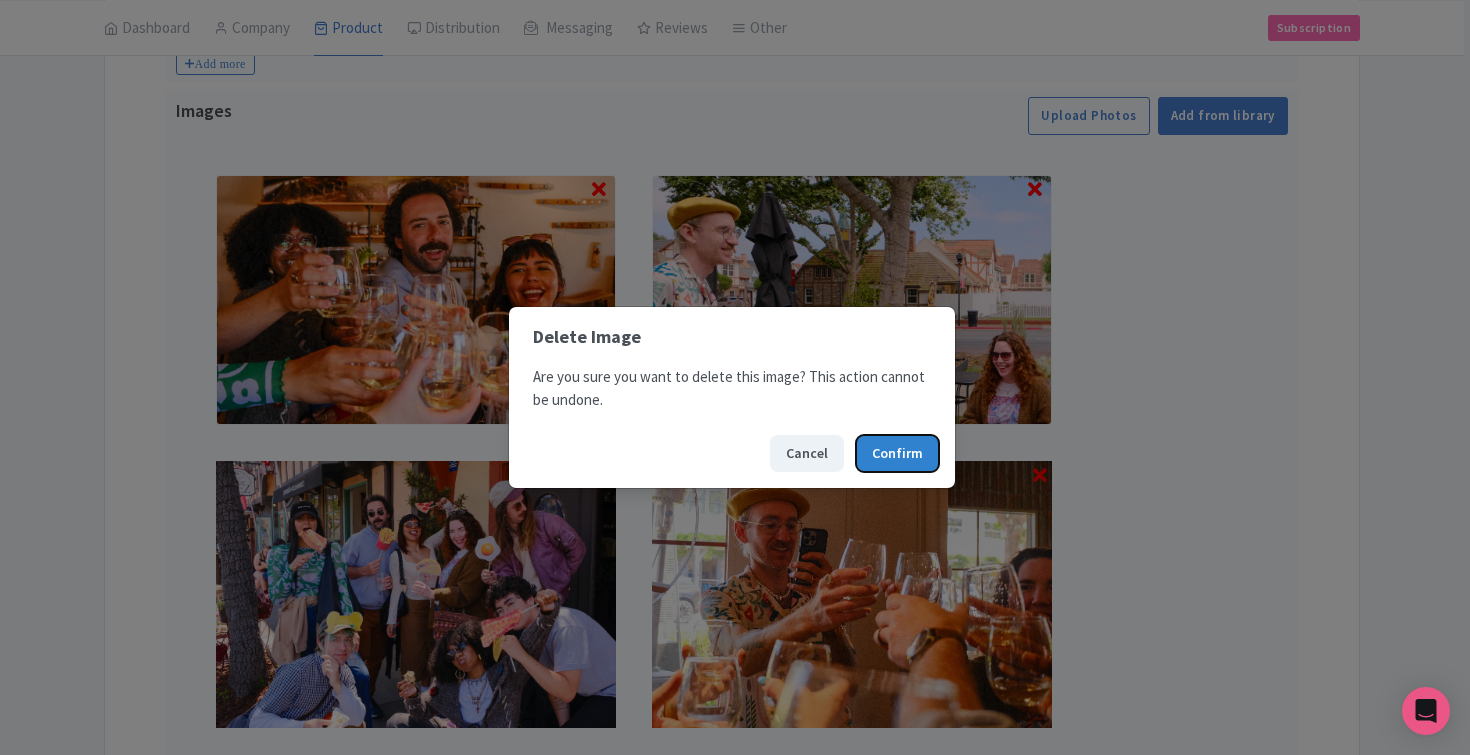 click on "Confirm" at bounding box center (897, 453) 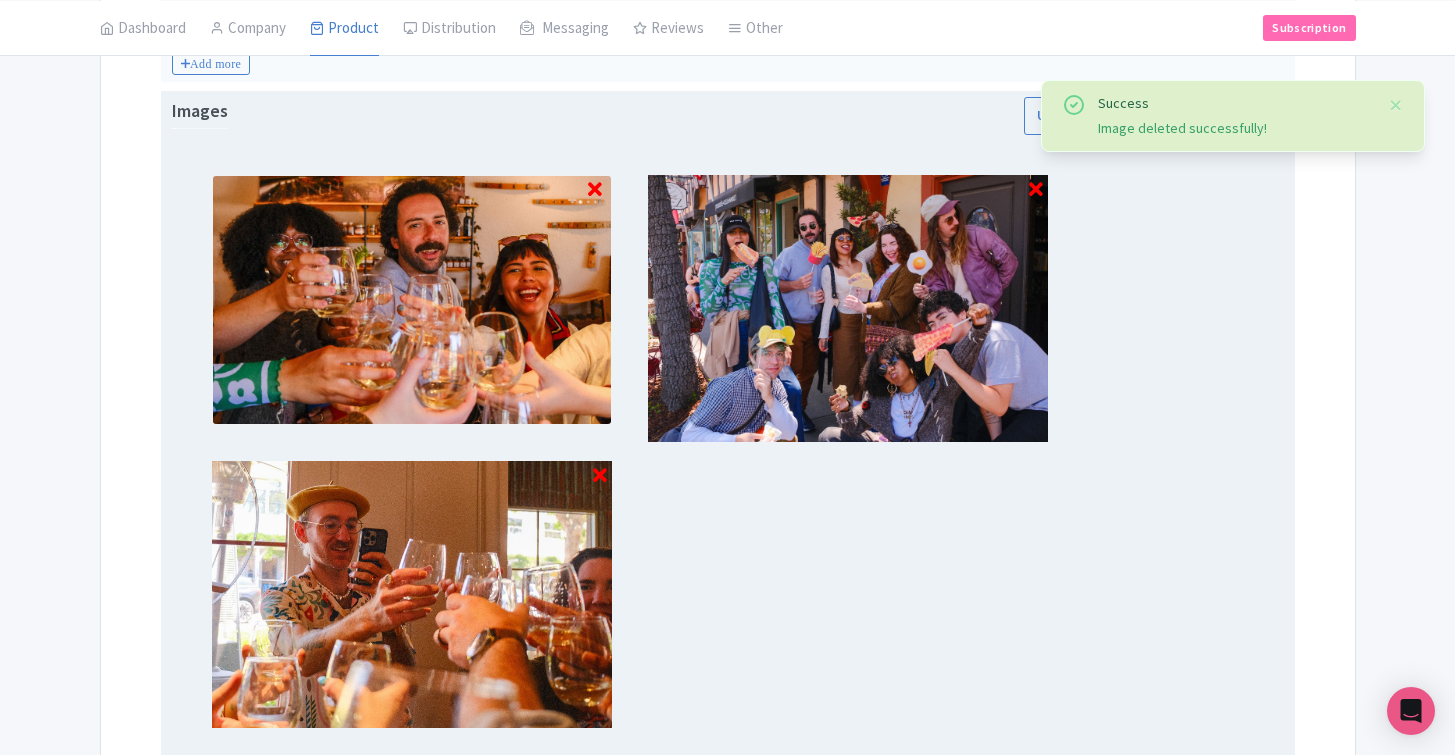 scroll, scrollTop: 881, scrollLeft: 0, axis: vertical 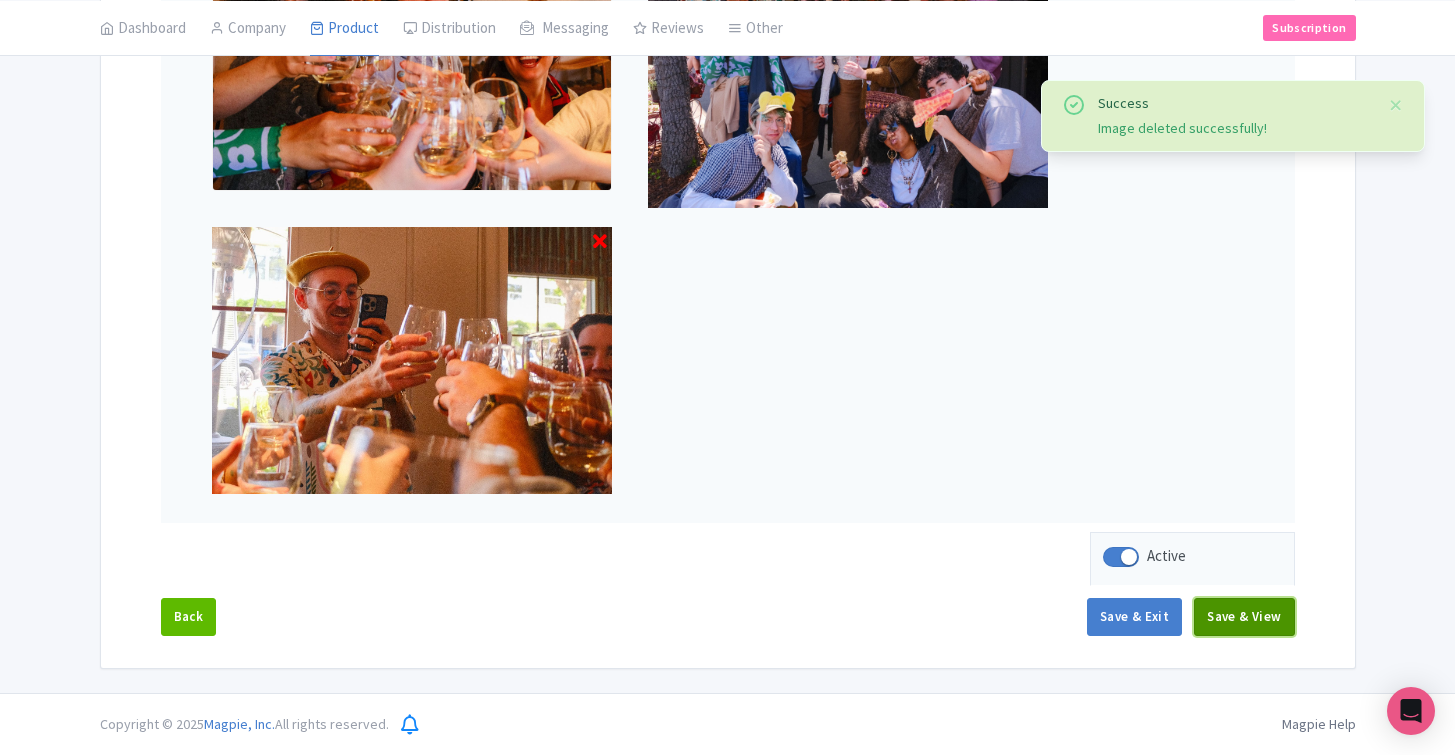 click on "Save & View" at bounding box center [1244, 617] 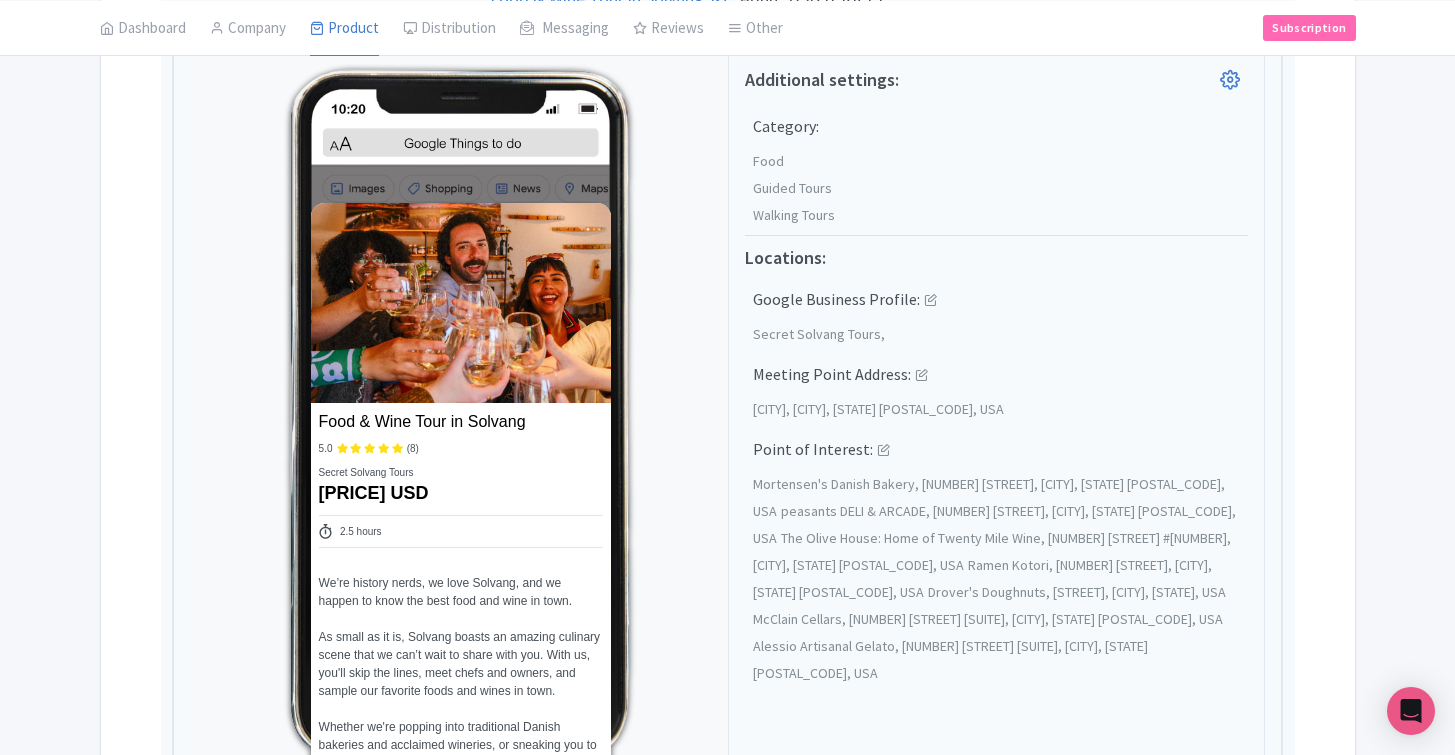scroll, scrollTop: 699, scrollLeft: 0, axis: vertical 